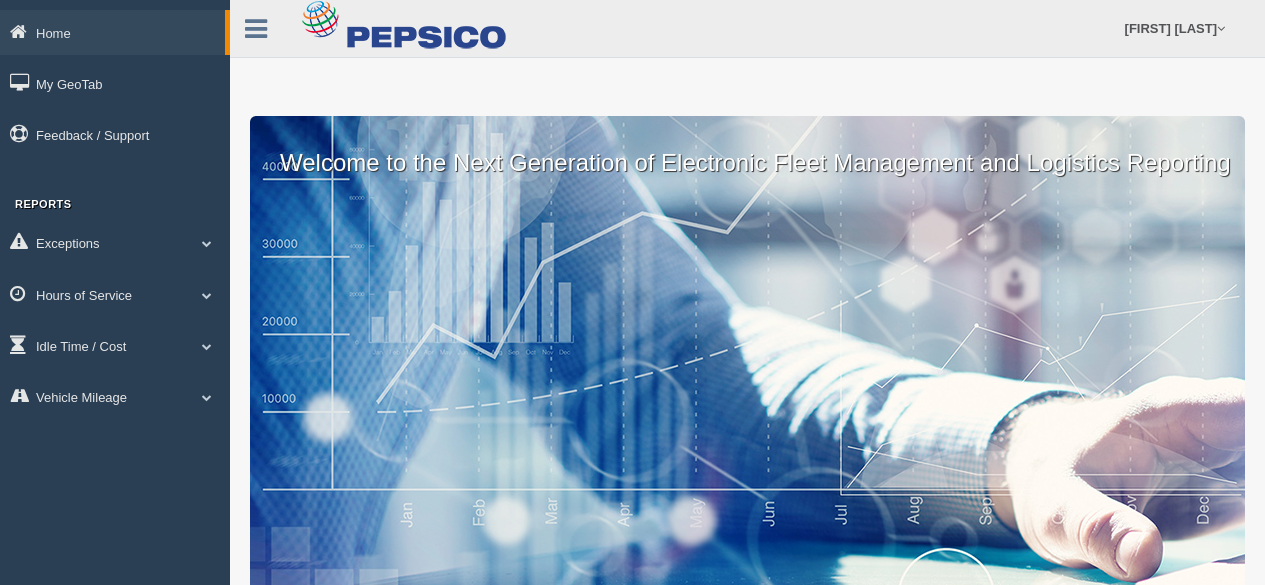 scroll, scrollTop: 0, scrollLeft: 0, axis: both 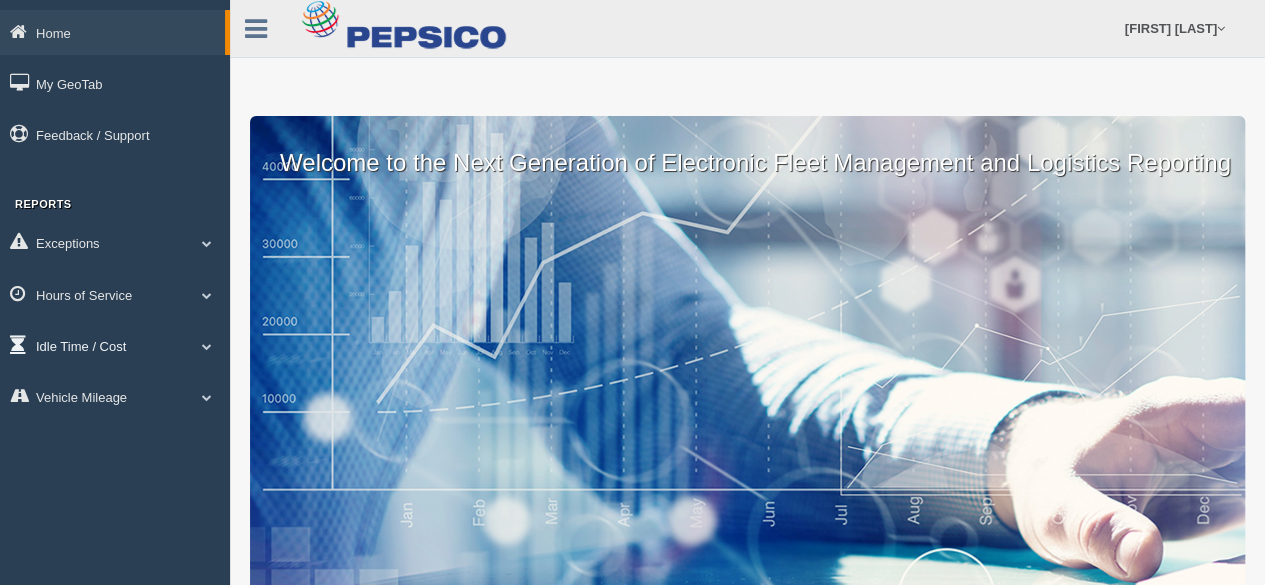 click at bounding box center [207, 346] 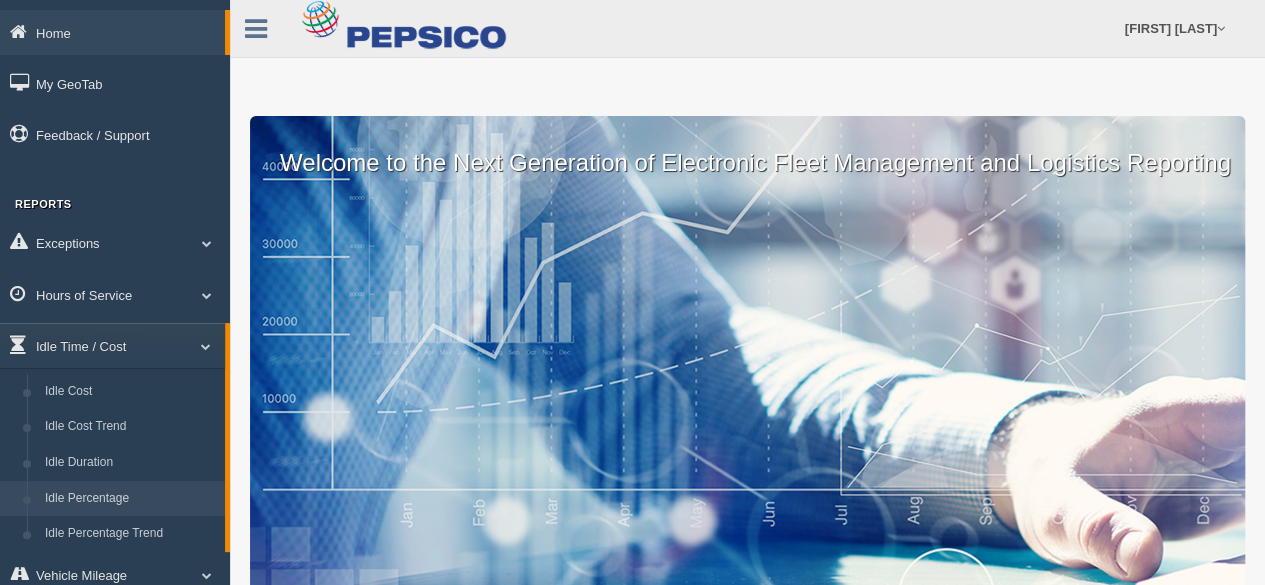 click on "Idle Percentage" at bounding box center (130, 499) 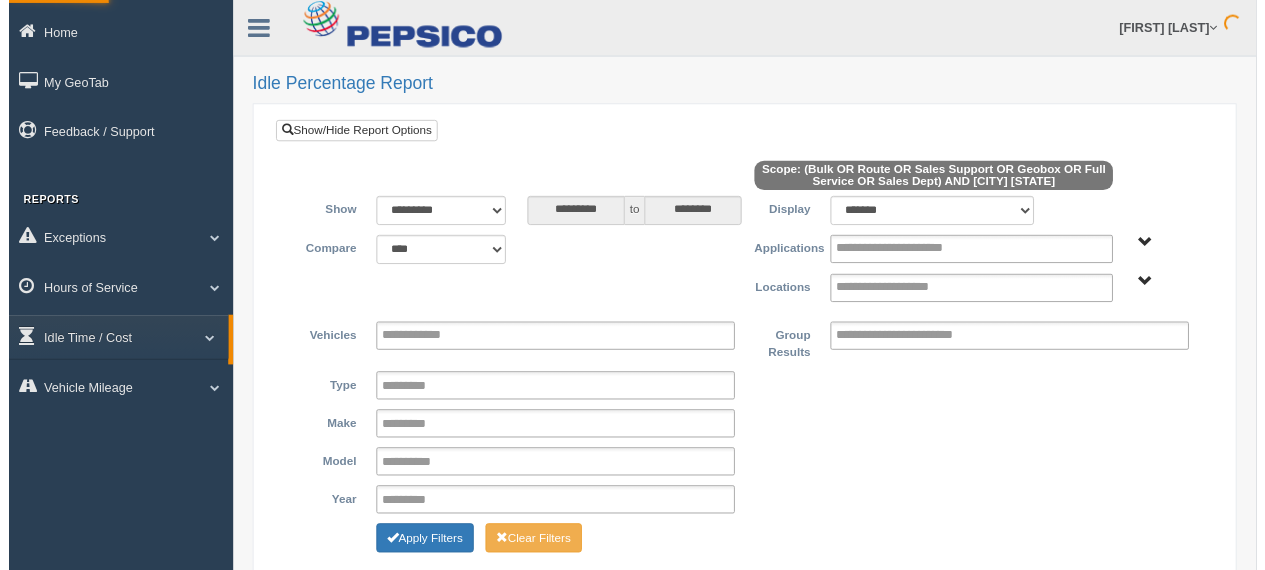 scroll, scrollTop: 0, scrollLeft: 0, axis: both 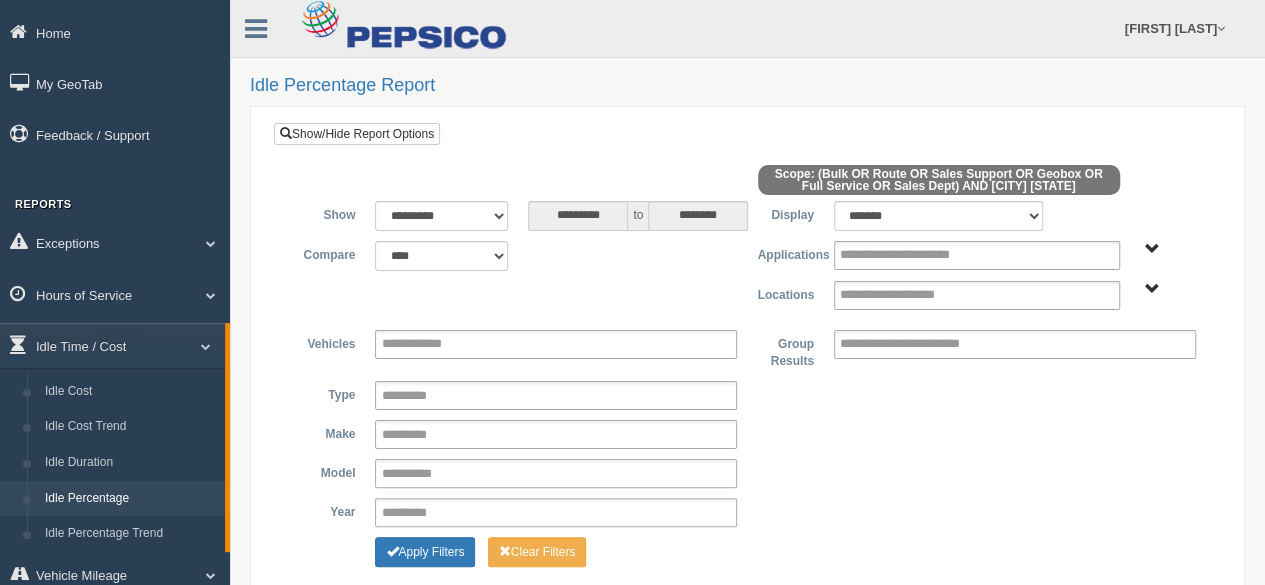 click on "[CITY] [STATE]" at bounding box center [1168, 288] 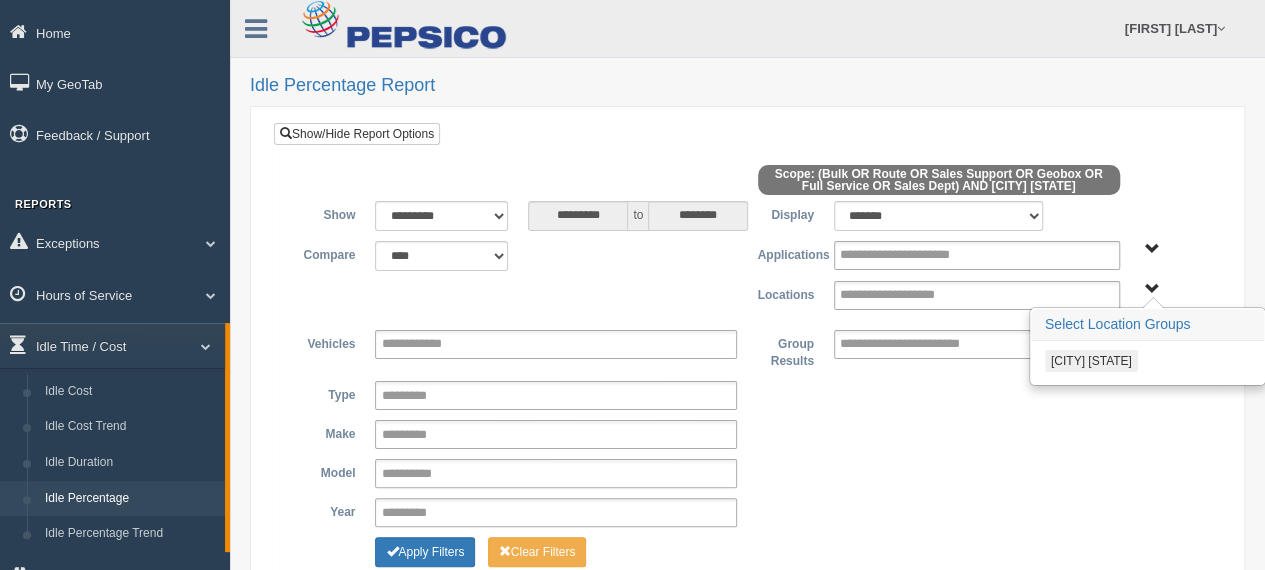 click on "[CITY] [STATE]" at bounding box center (1091, 361) 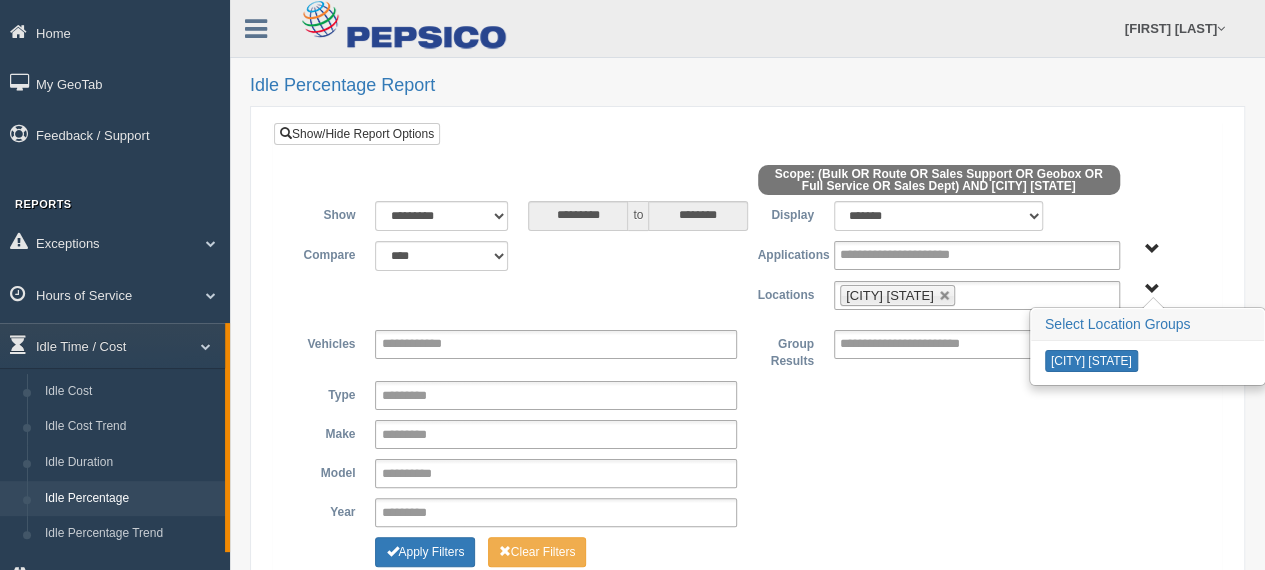 click on "**********" at bounding box center (747, 433) 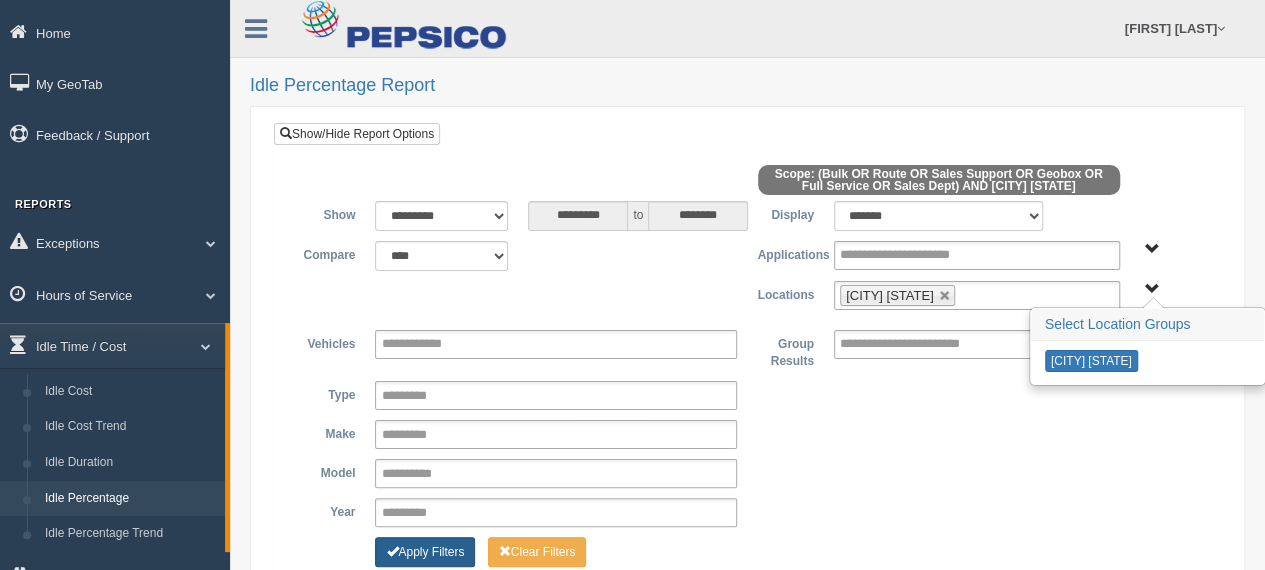 click on "Apply Filters" at bounding box center [425, 552] 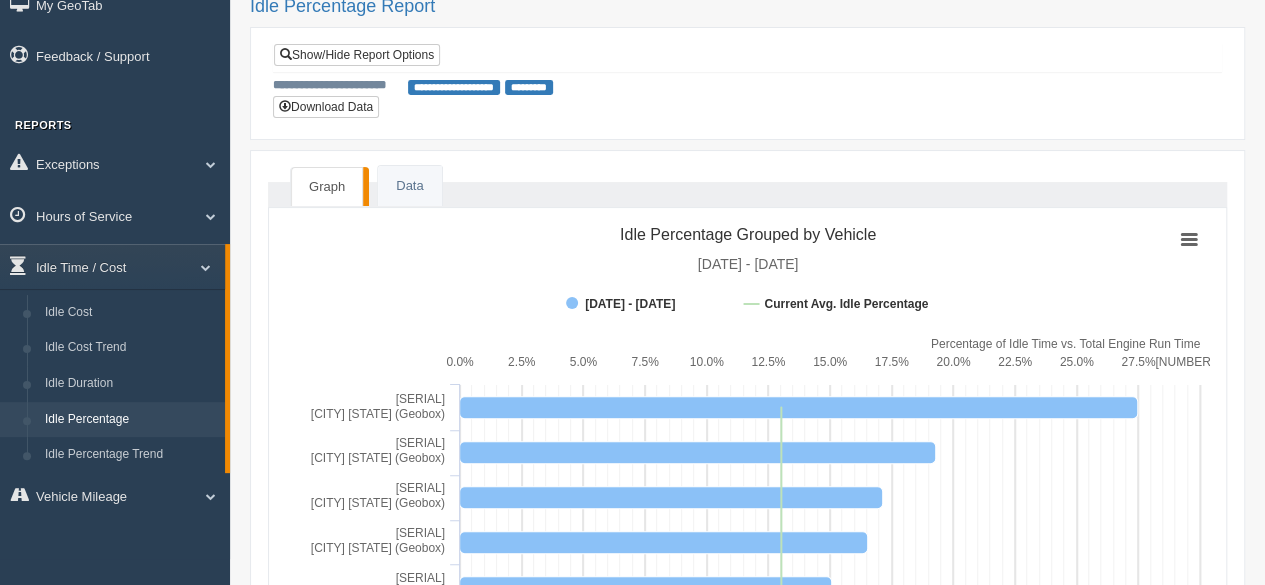 scroll, scrollTop: 175, scrollLeft: 0, axis: vertical 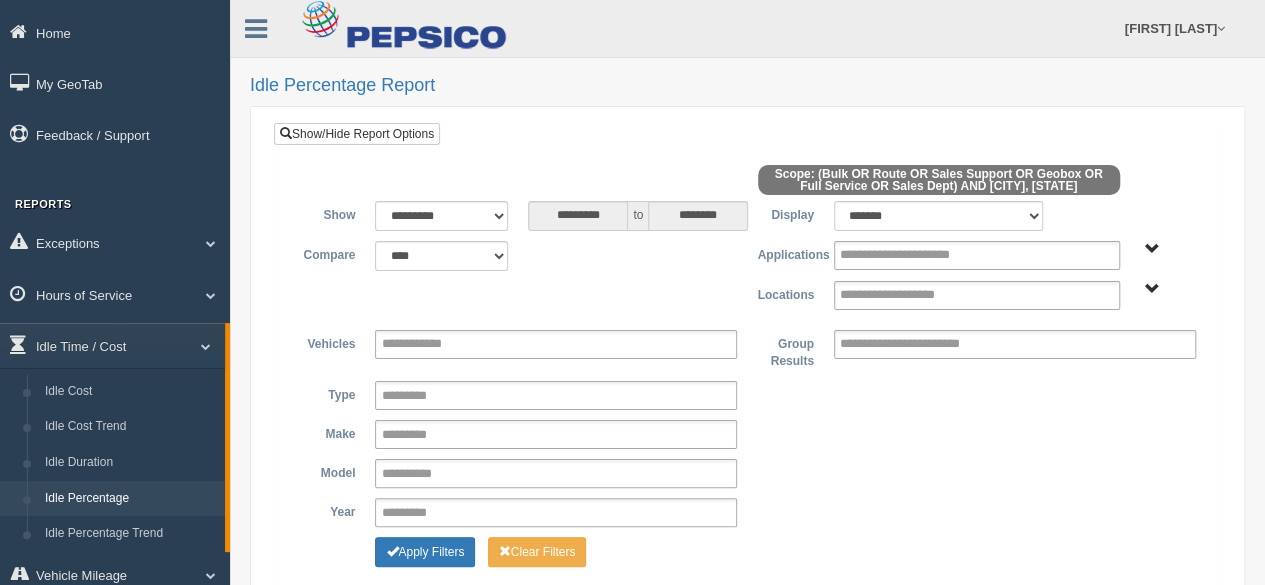click on "[CITY] [STATE]" at bounding box center [1152, 289] 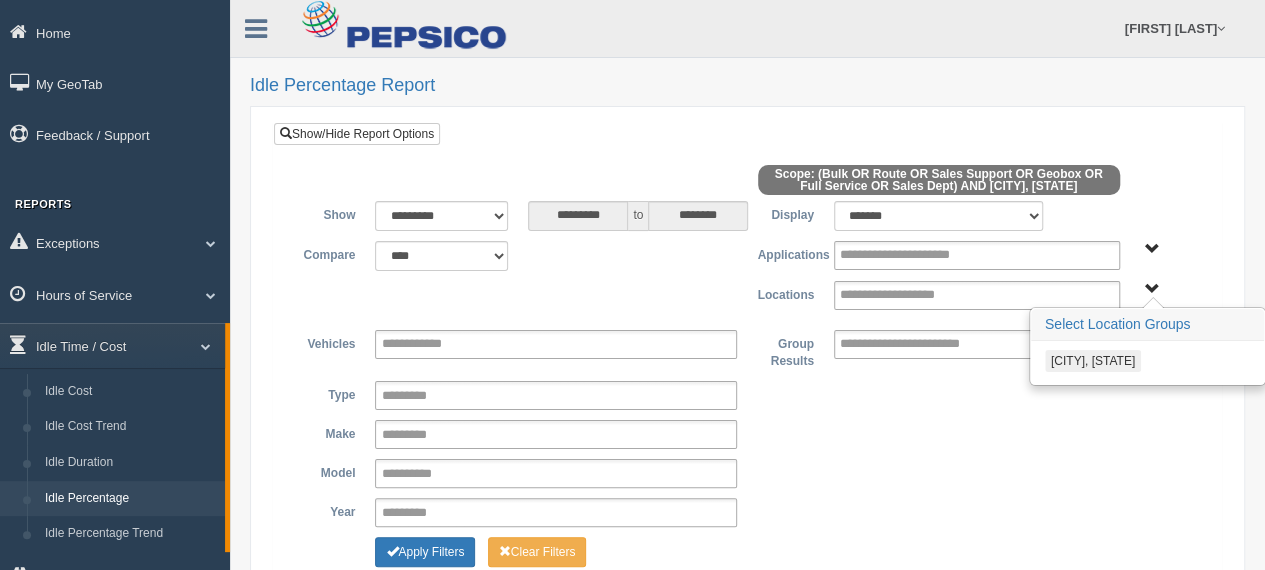 click on "[CITY] [STATE]" at bounding box center [1093, 361] 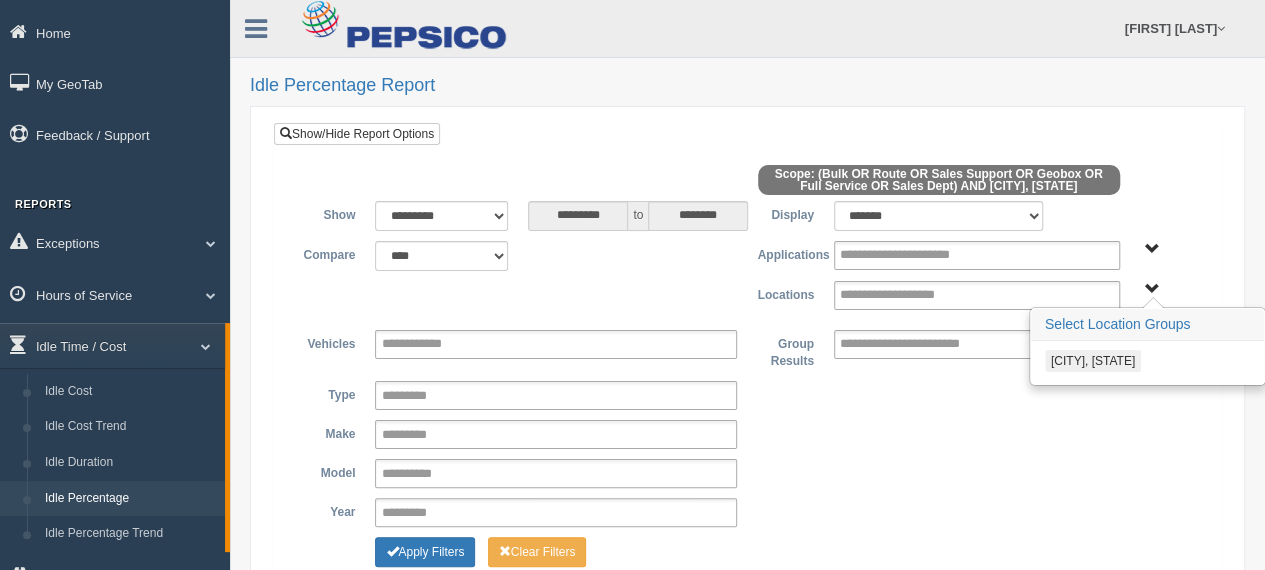 type 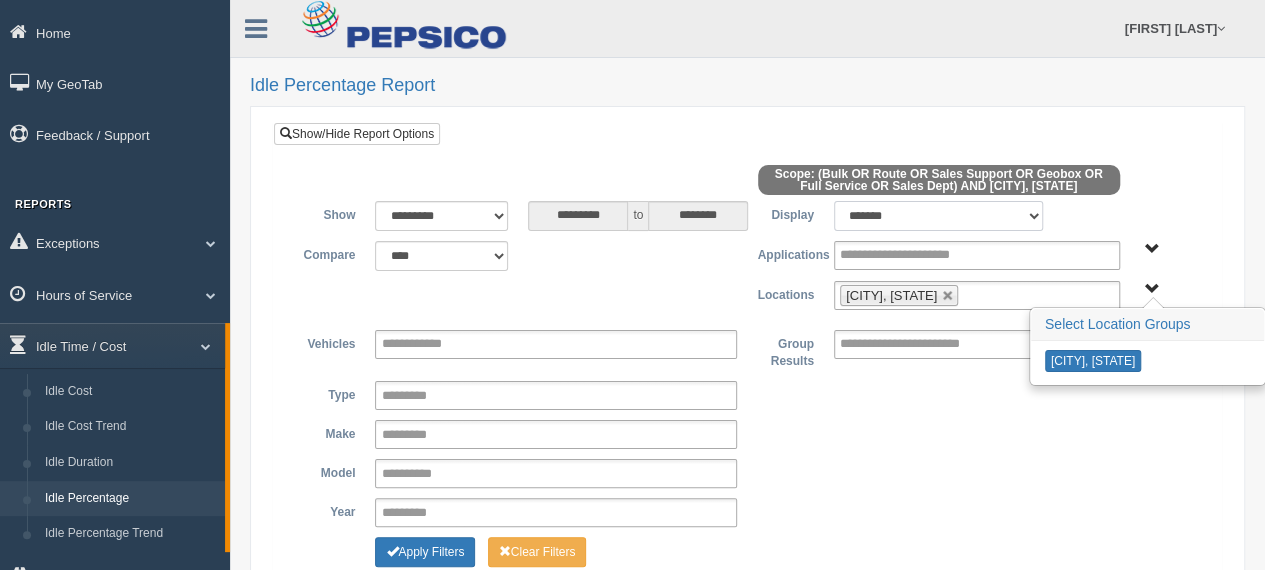 click on "*******
******" at bounding box center (939, 216) 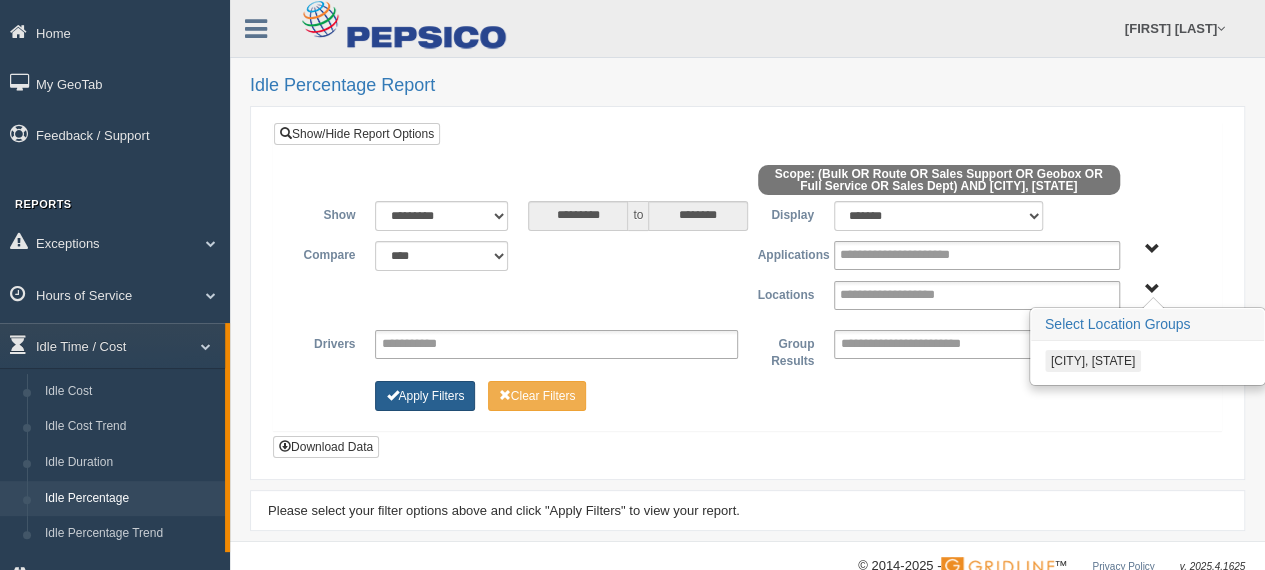 click on "Apply Filters" at bounding box center [425, 396] 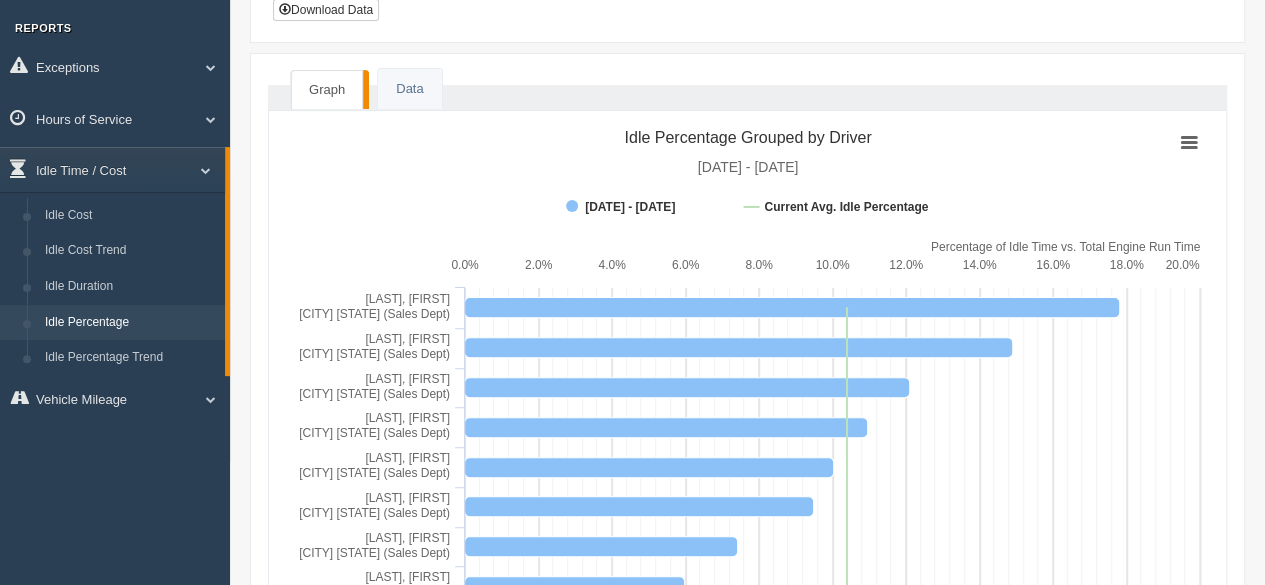 scroll, scrollTop: 176, scrollLeft: 0, axis: vertical 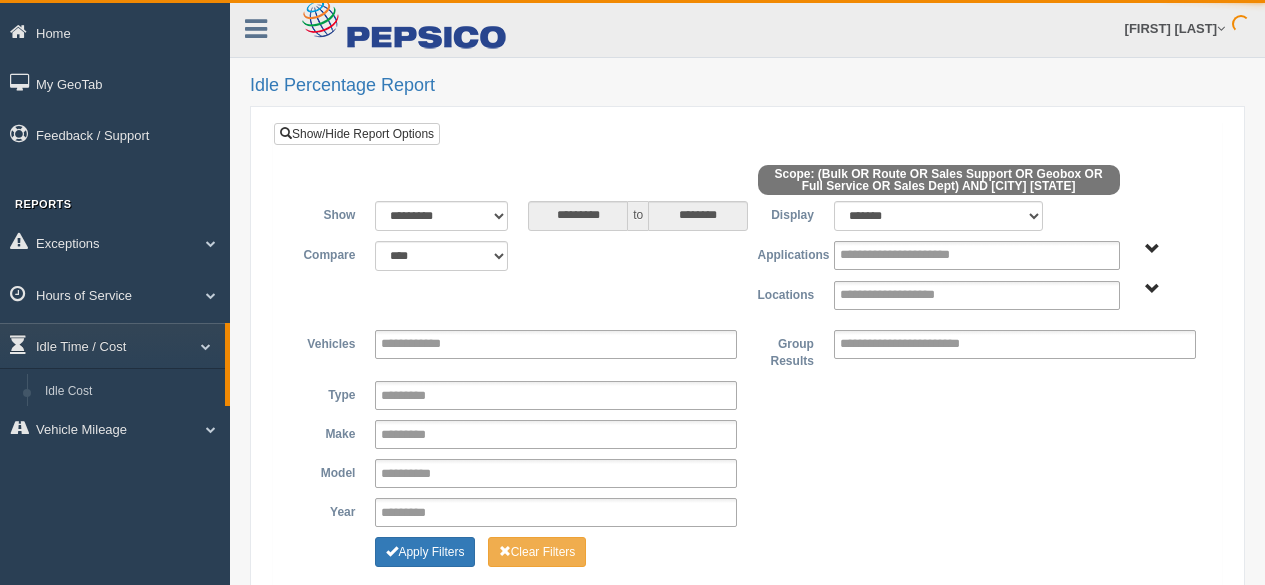 select on "**" 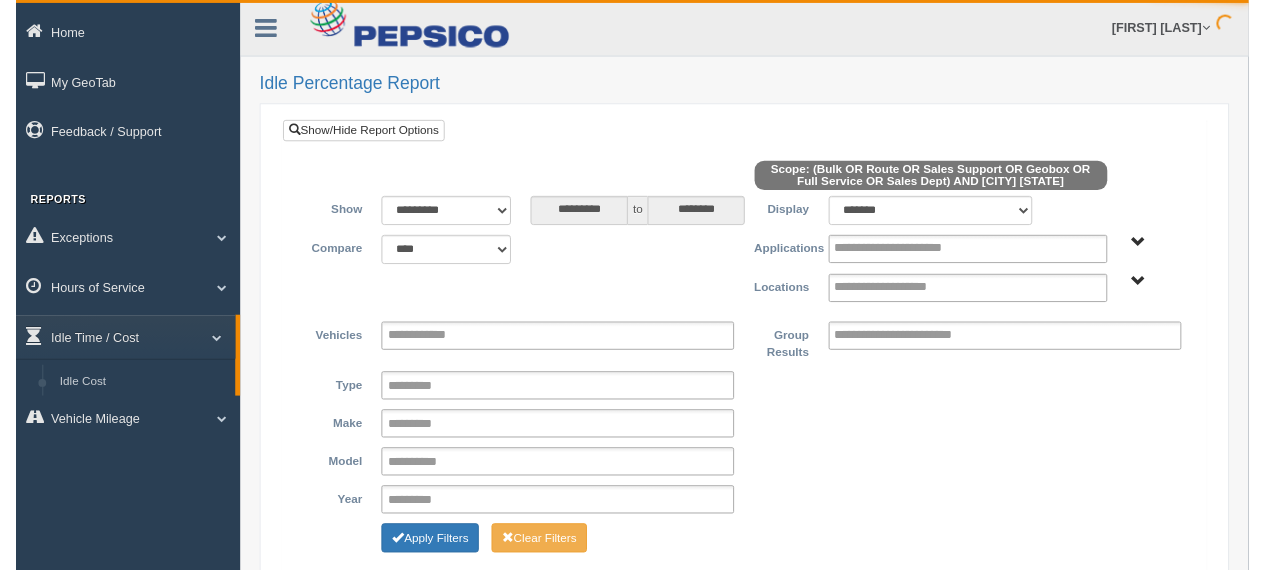 scroll, scrollTop: 0, scrollLeft: 0, axis: both 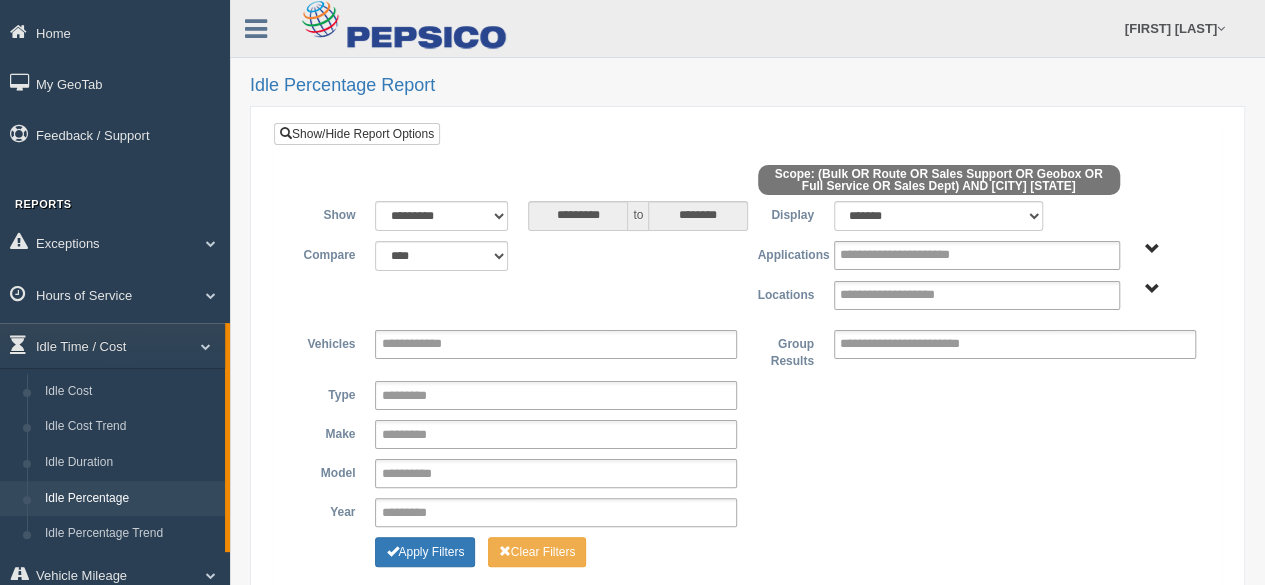 click on "[CITY] [STATE]" at bounding box center [1152, 289] 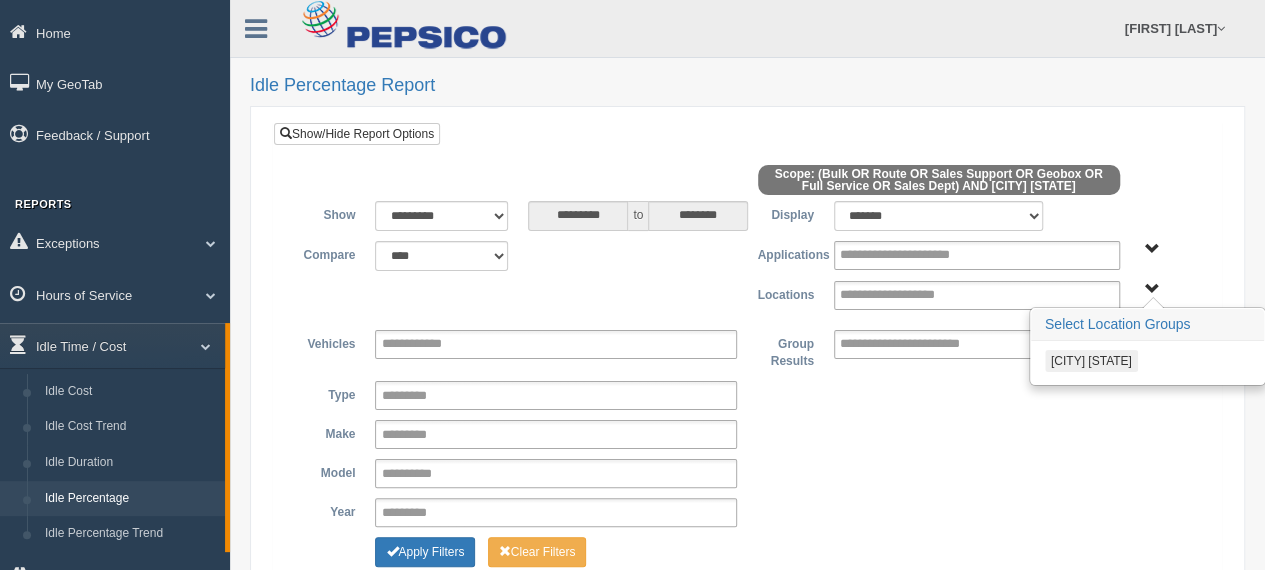 click on "[CITY] [STATE]" at bounding box center (1091, 361) 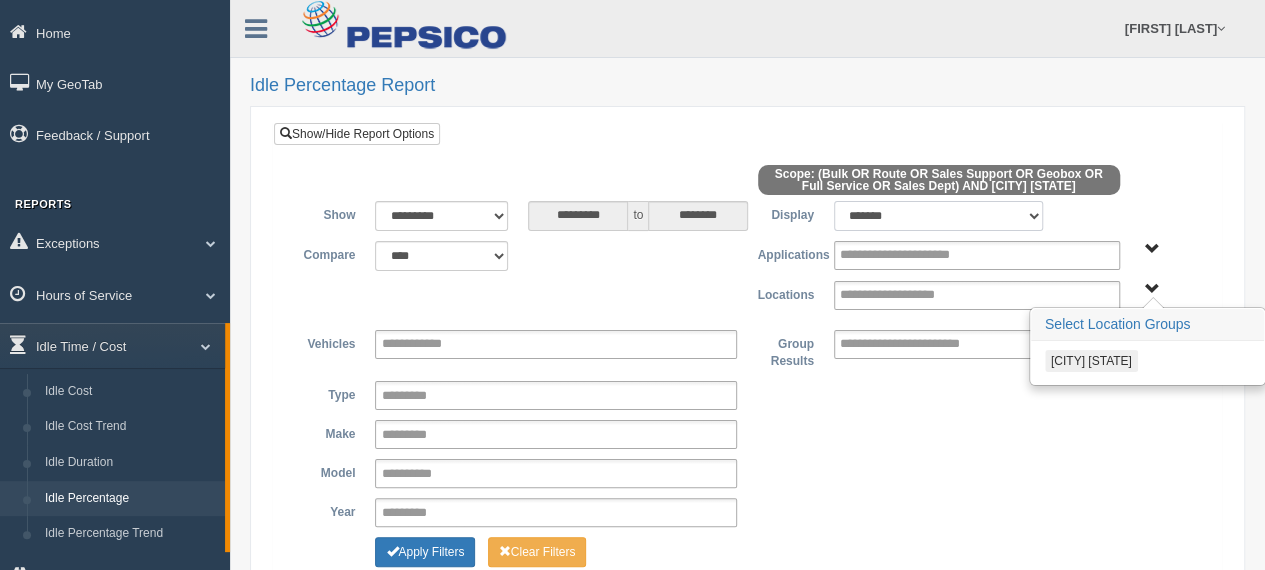 click on "*******
******" at bounding box center (939, 216) 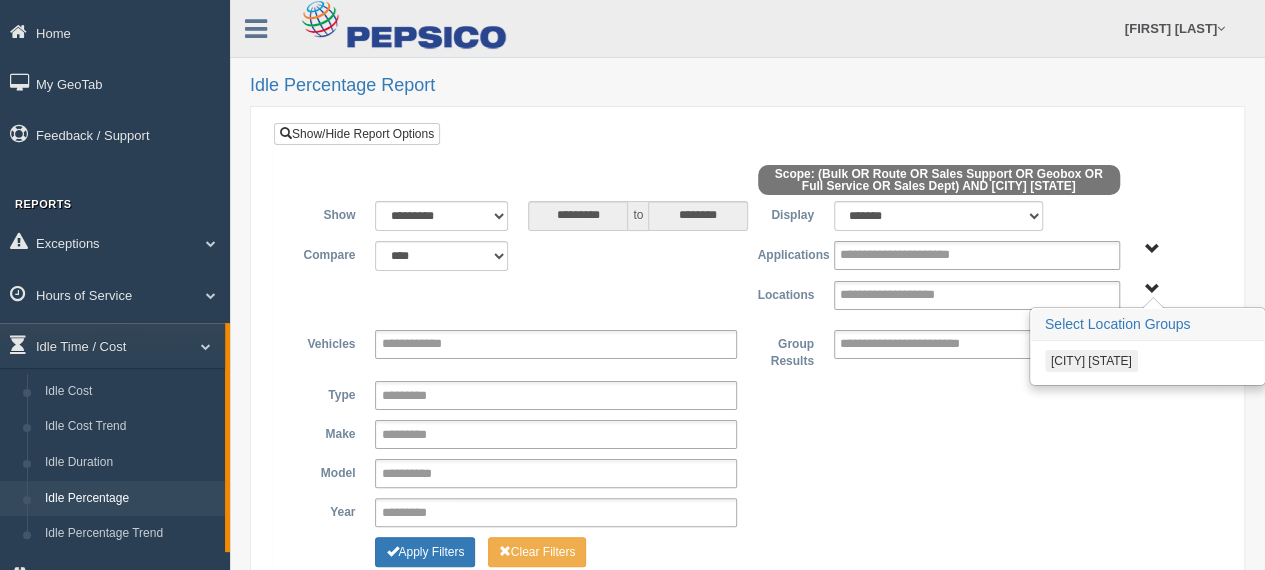 click on "[CITY] [STATE]" at bounding box center [1091, 361] 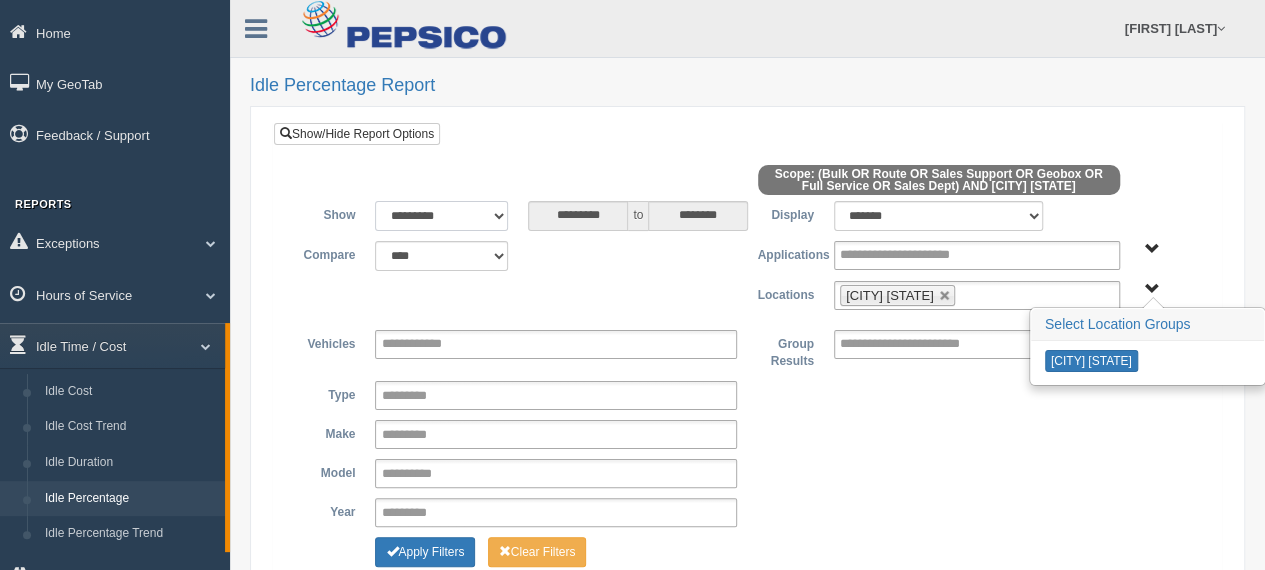 click on "**********" at bounding box center (441, 216) 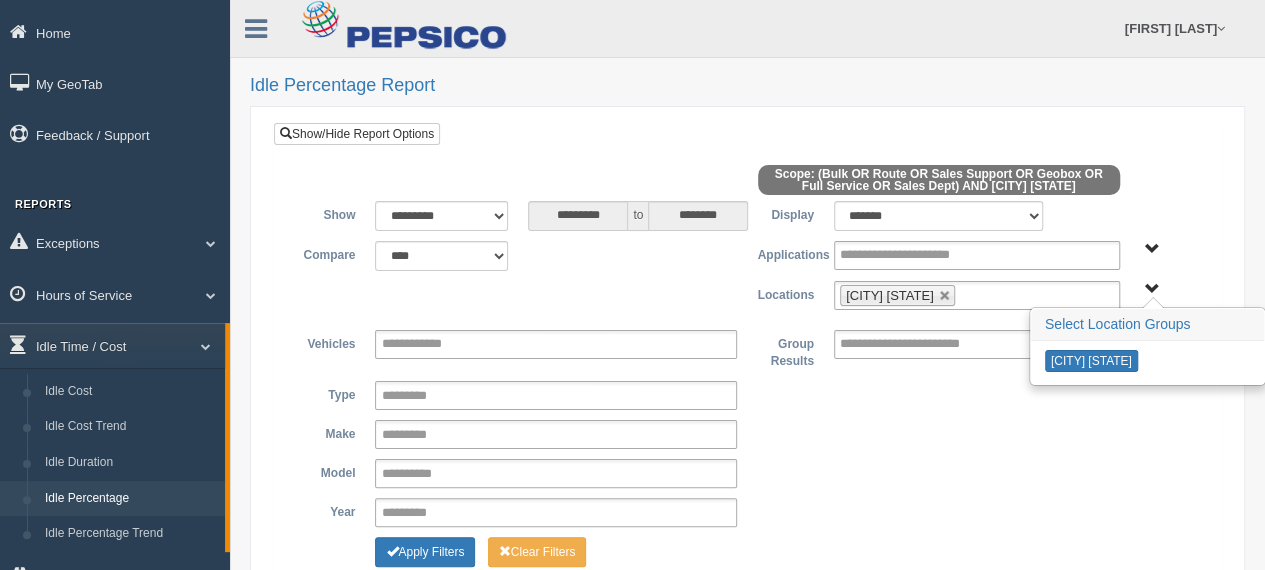 click on "**********" at bounding box center [747, 256] 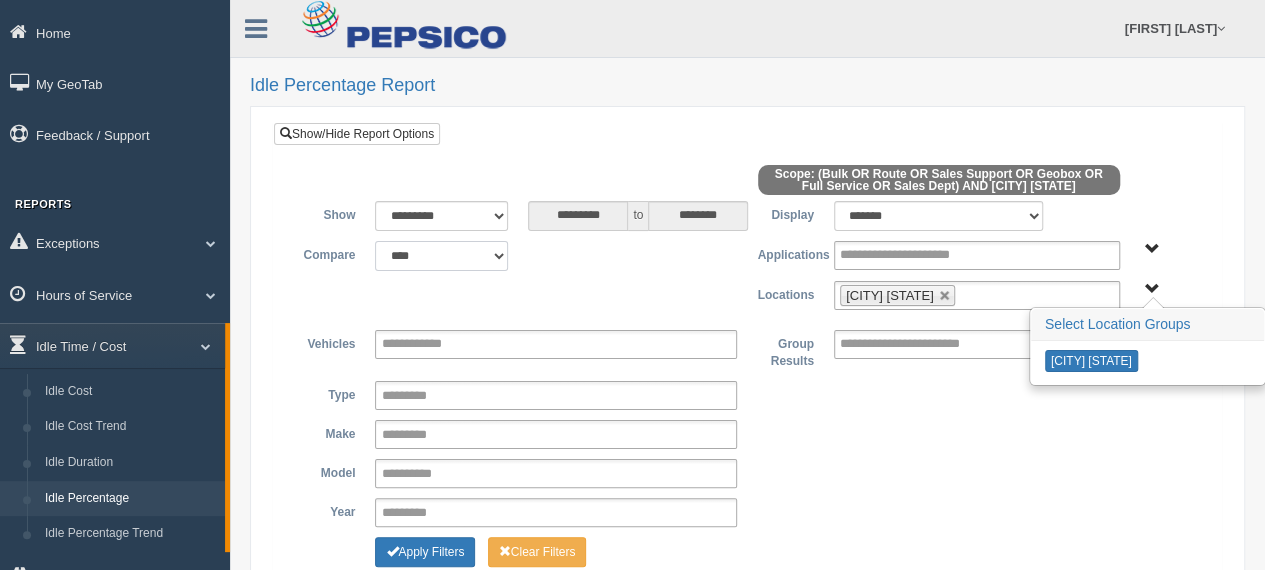 click on "**********" at bounding box center [441, 256] 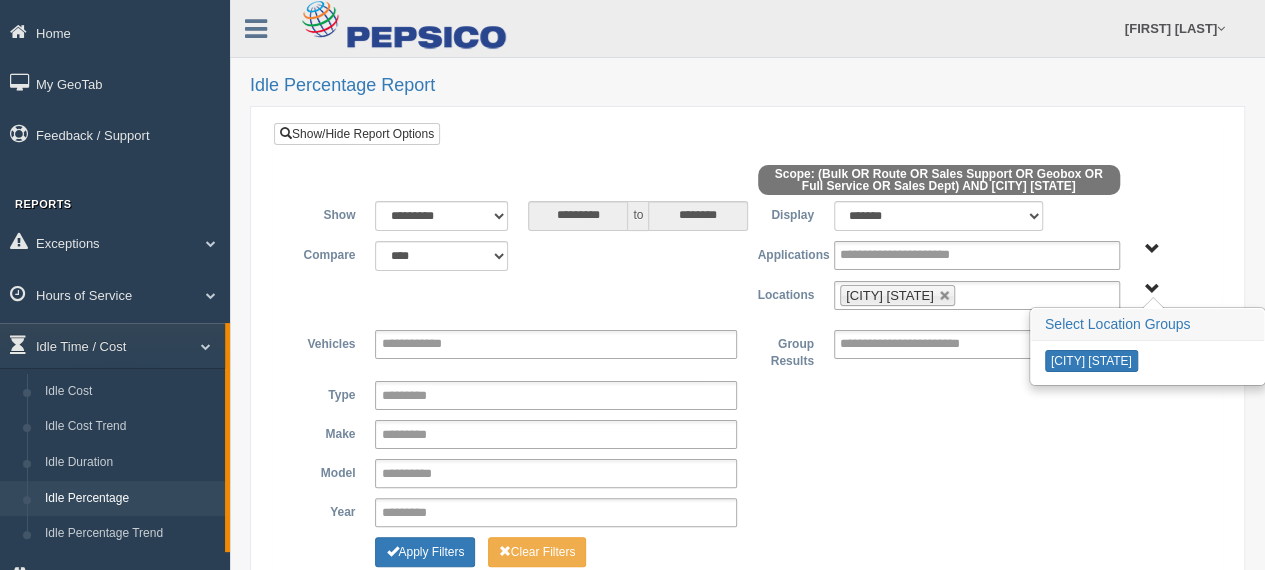 click on "**********" at bounding box center [747, 256] 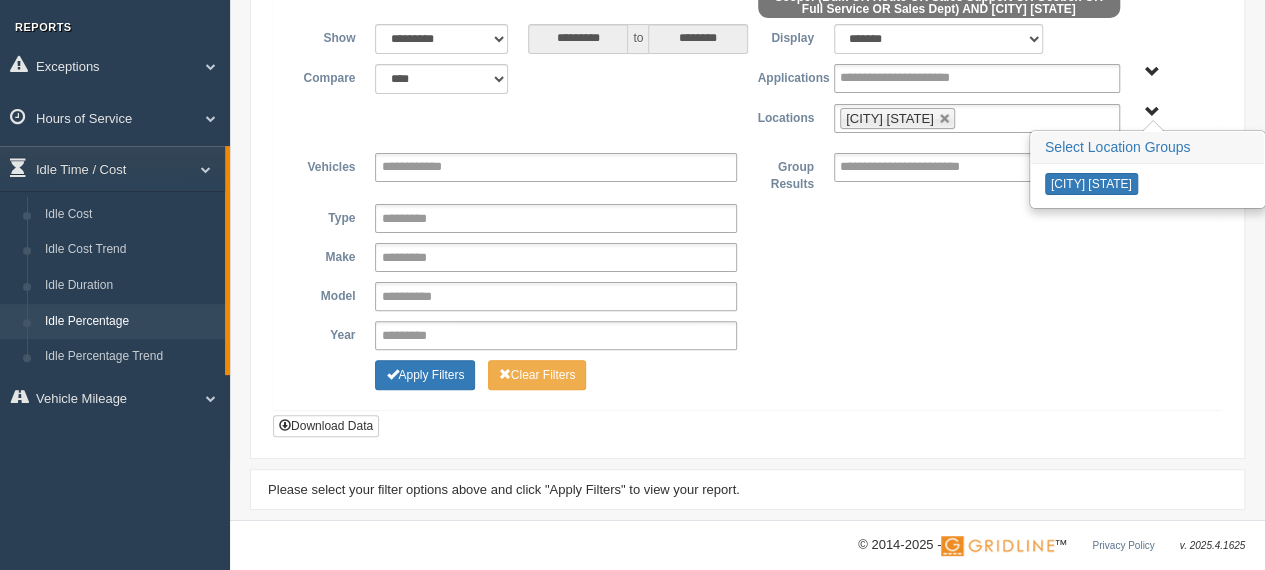scroll, scrollTop: 179, scrollLeft: 0, axis: vertical 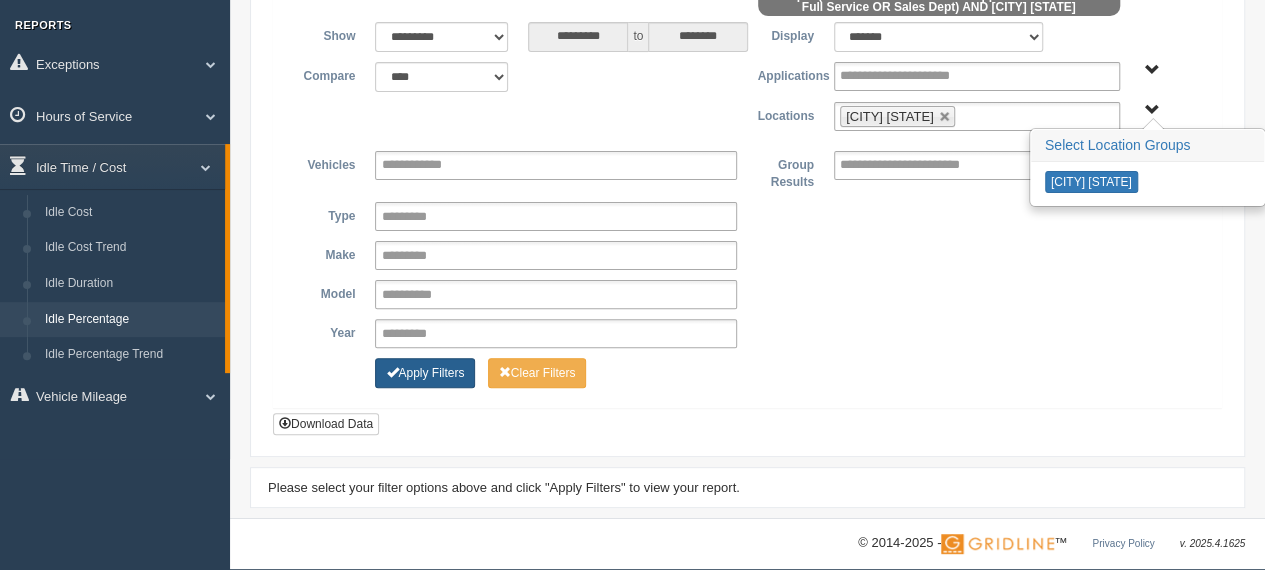 click on "Apply Filters" at bounding box center [425, 373] 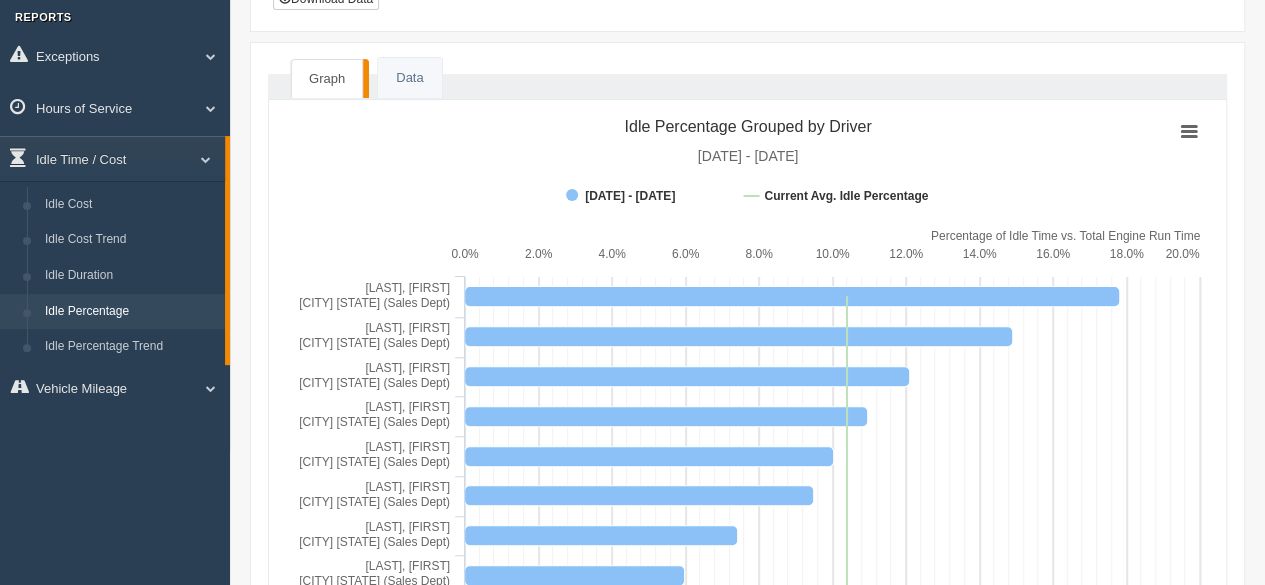 scroll, scrollTop: 70, scrollLeft: 0, axis: vertical 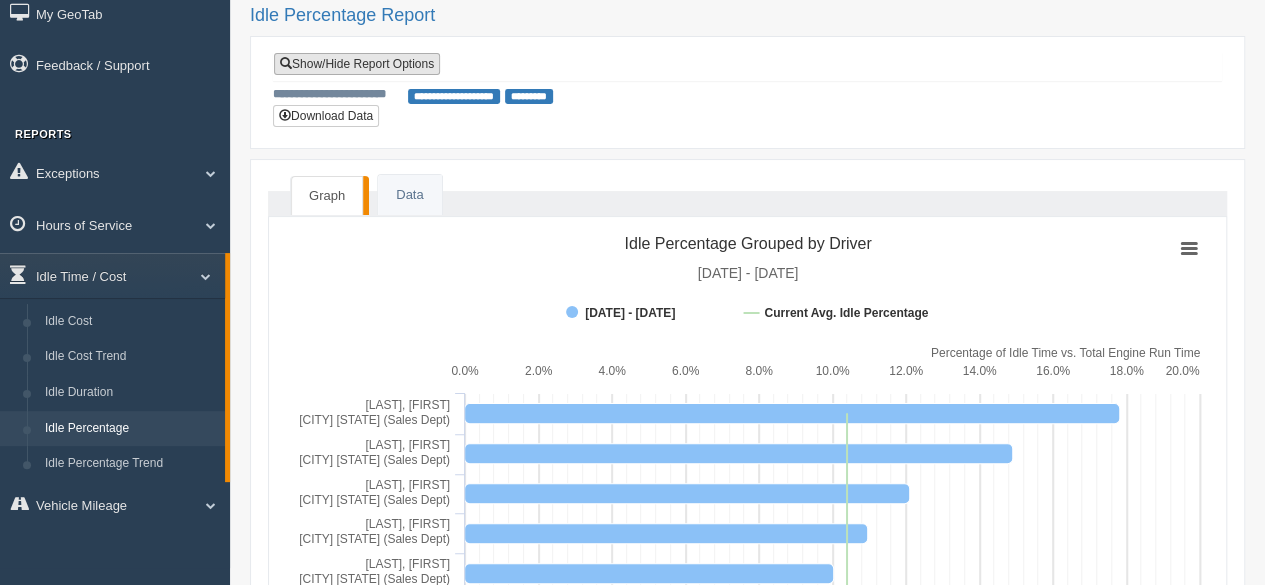 click on "Show/Hide Report Options" at bounding box center [357, 64] 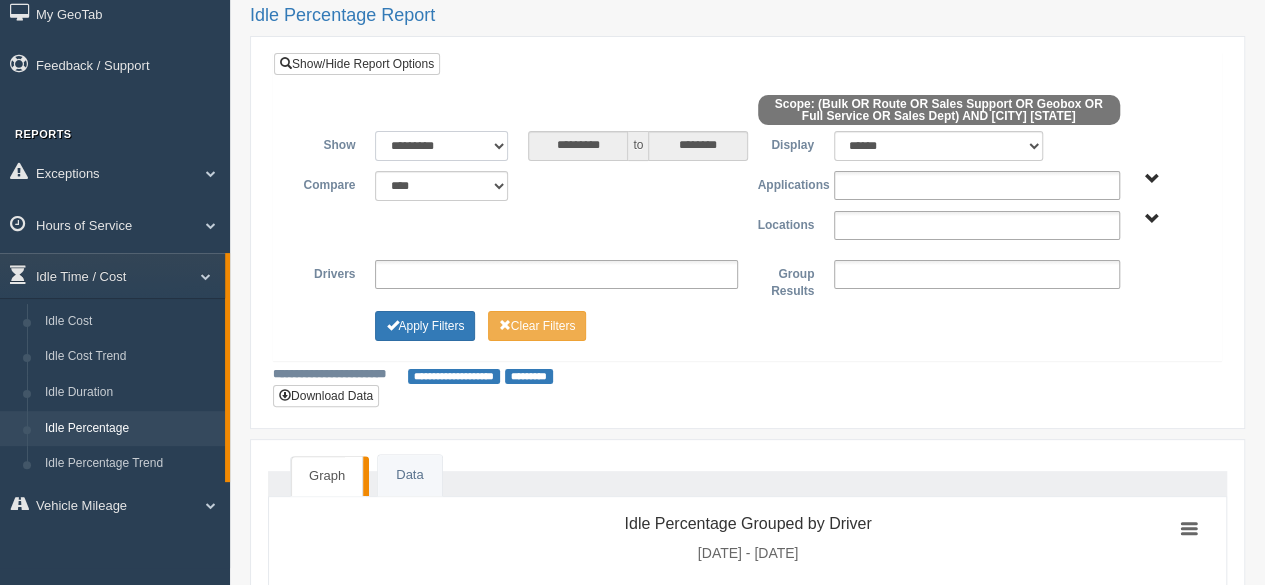 click on "**********" at bounding box center (441, 146) 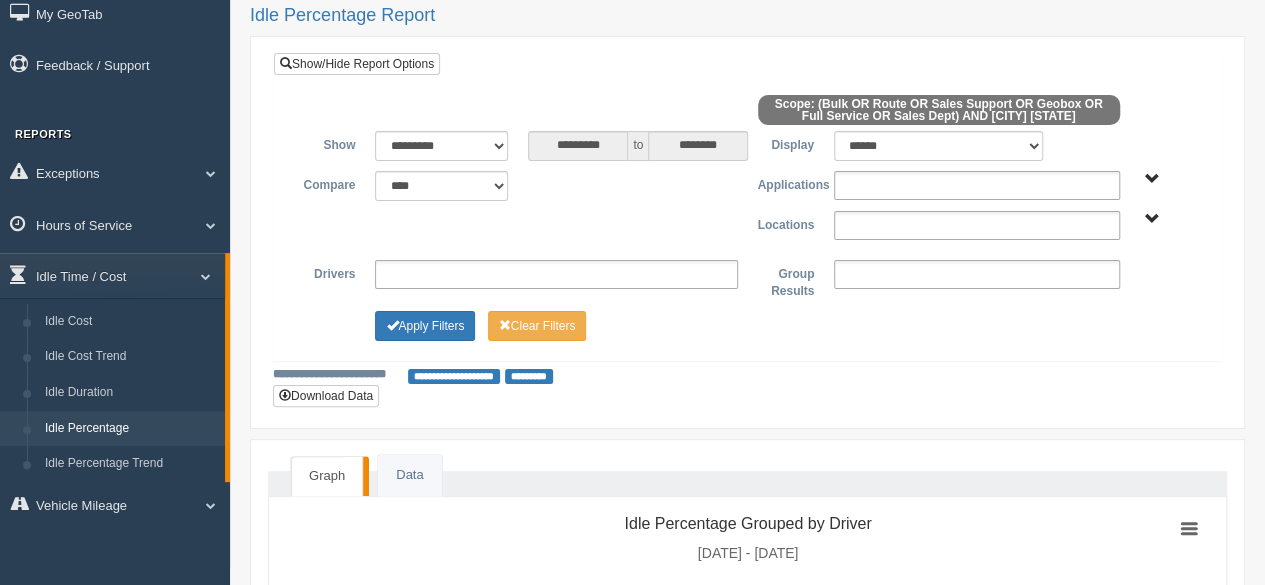 click on "**********" at bounding box center [747, 186] 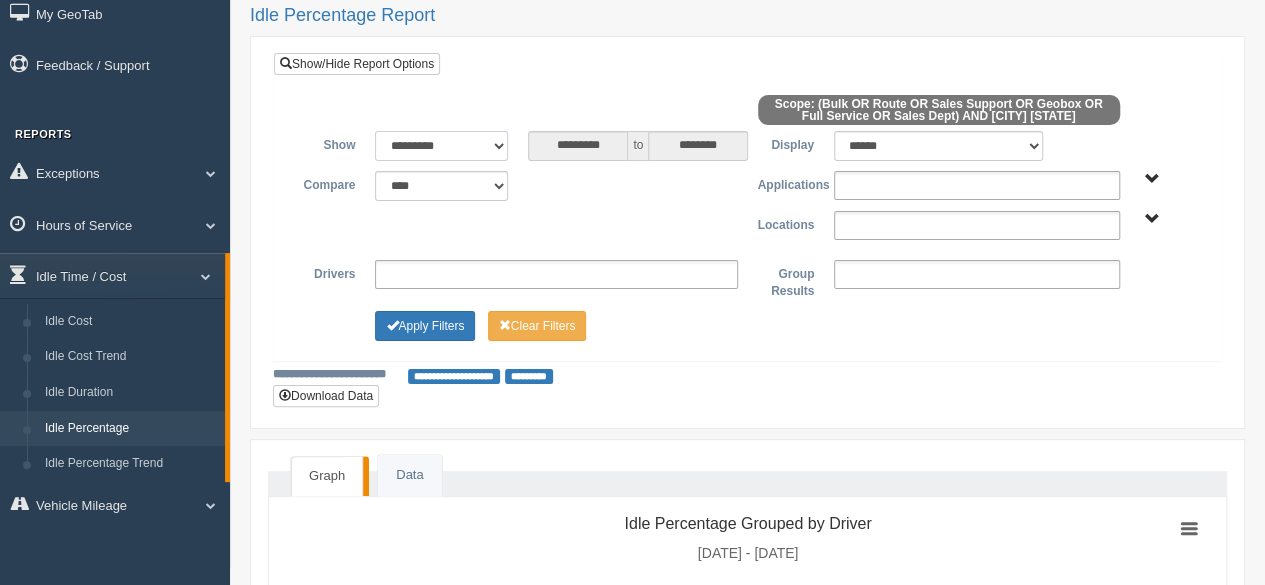 click on "**********" at bounding box center (441, 146) 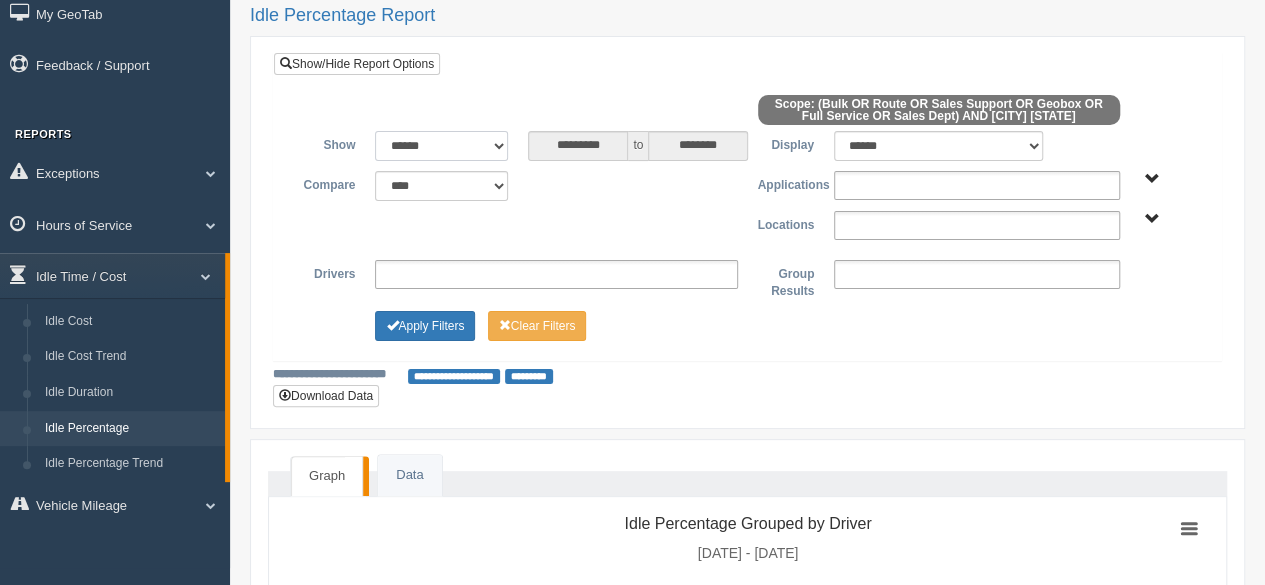 click on "**********" at bounding box center [441, 146] 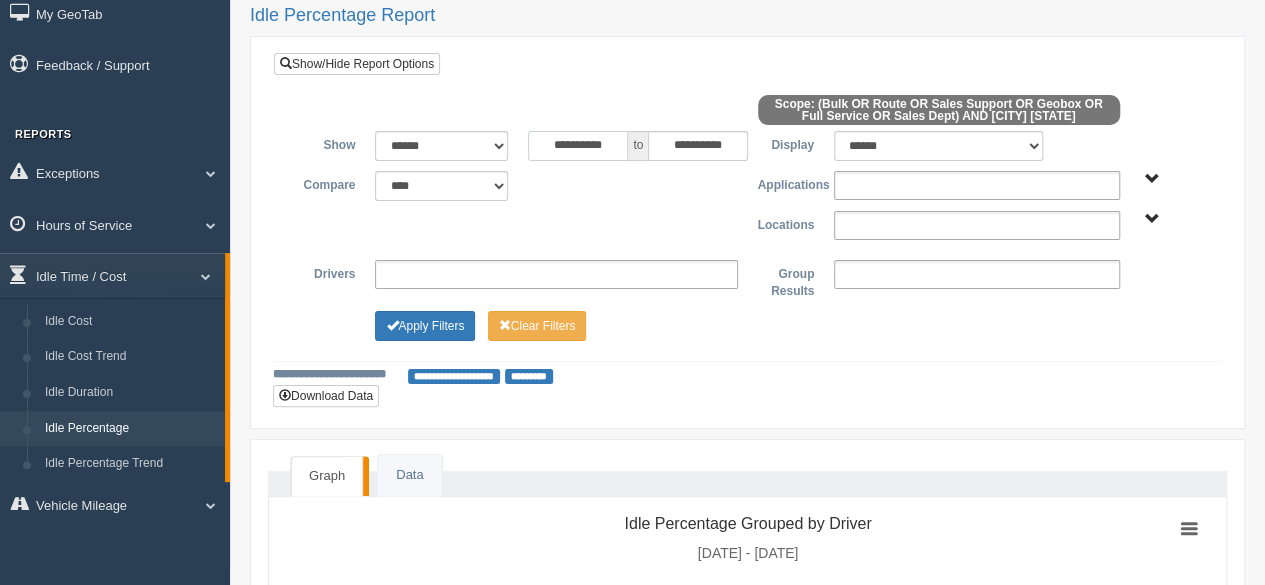 click on "**********" at bounding box center (578, 146) 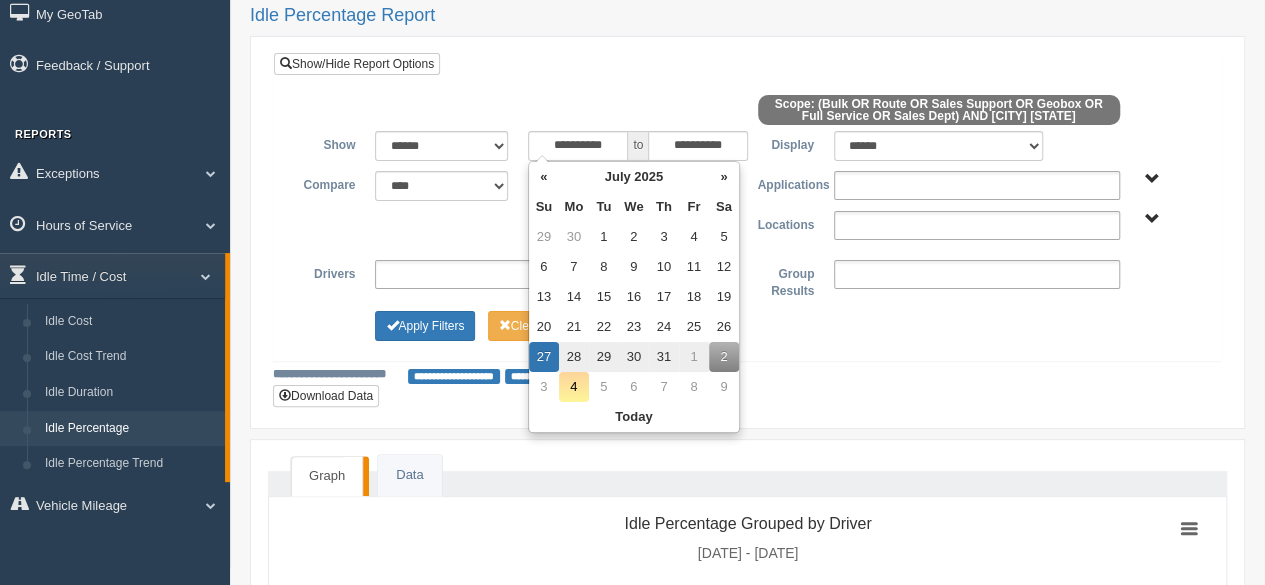 click on "30" at bounding box center [634, 357] 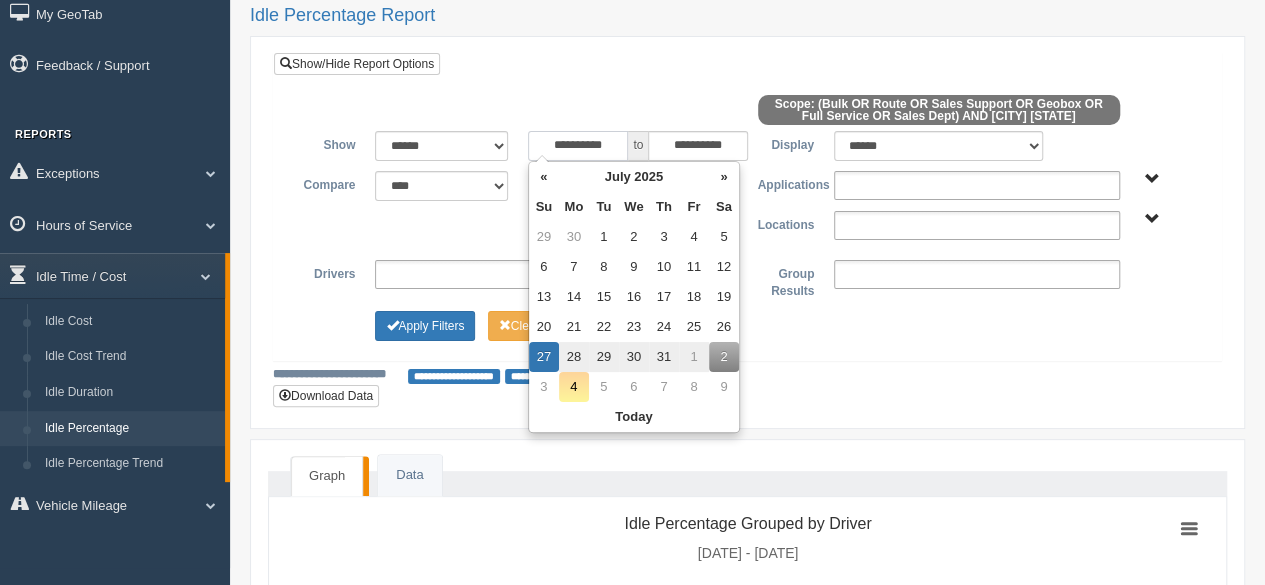 type on "**********" 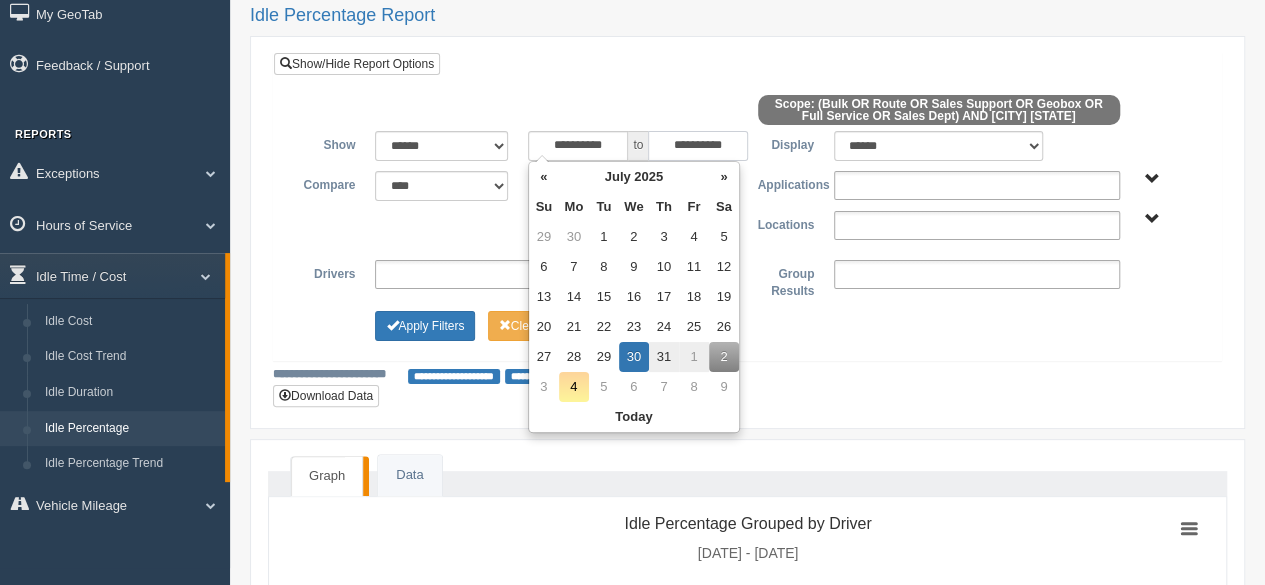 click on "**********" at bounding box center (698, 146) 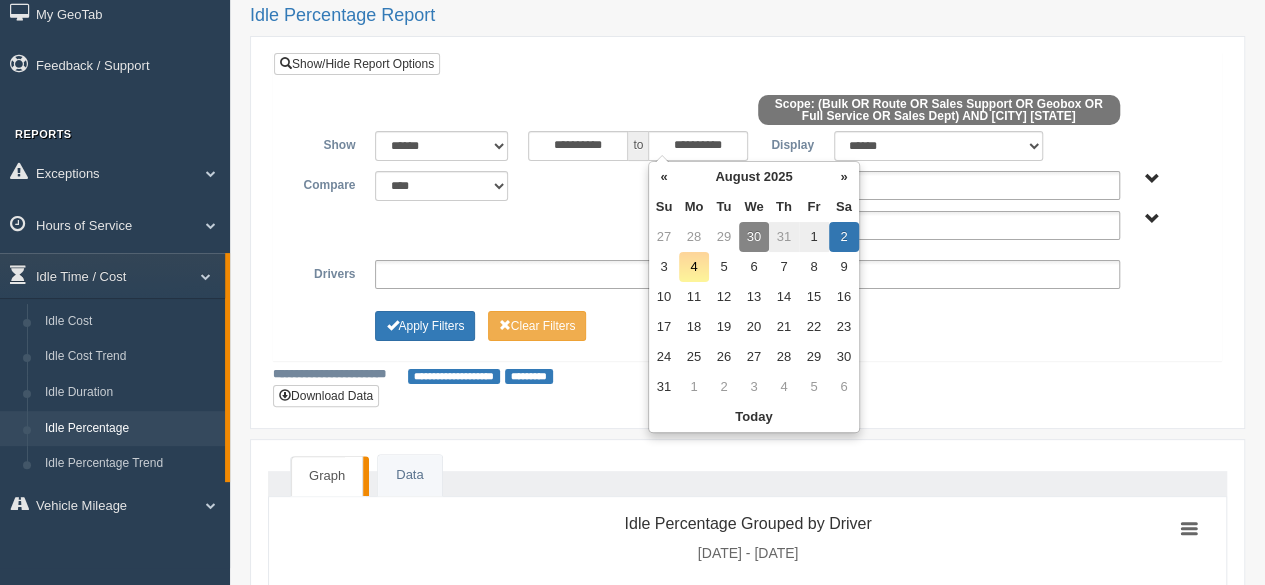 click on "30" at bounding box center [754, 237] 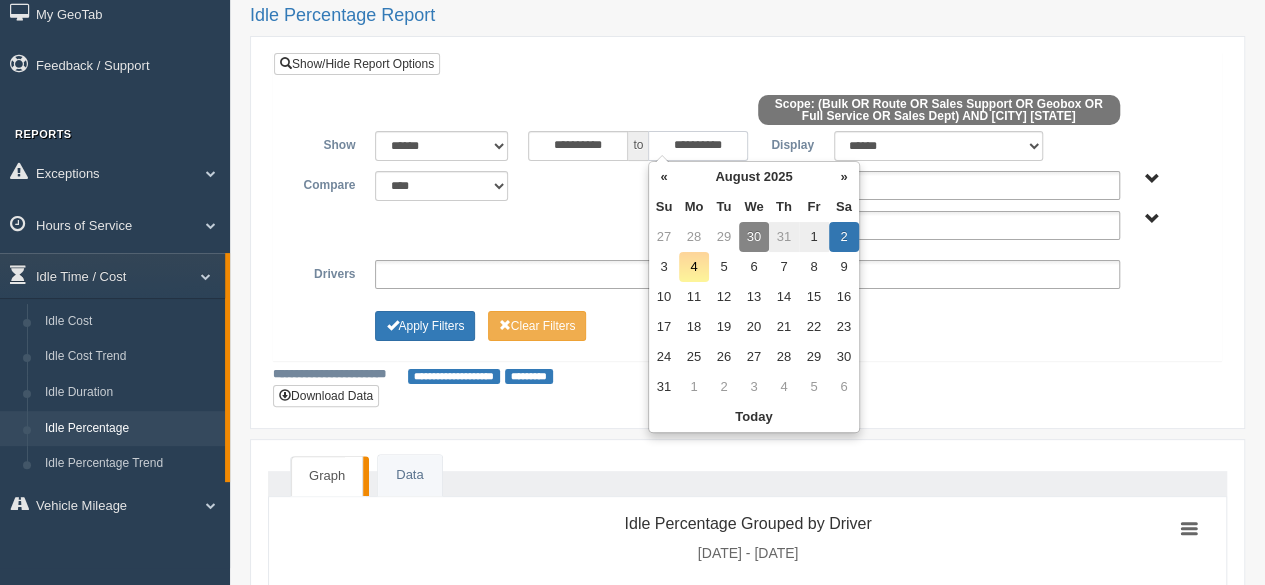 type on "**********" 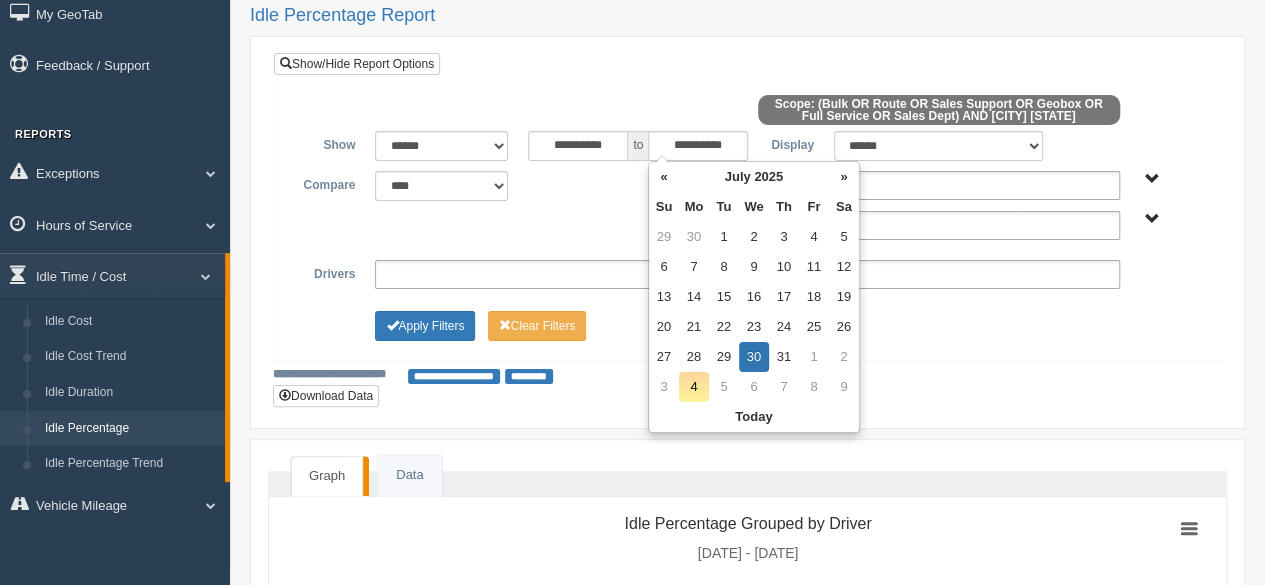 click on "**********" at bounding box center (747, 186) 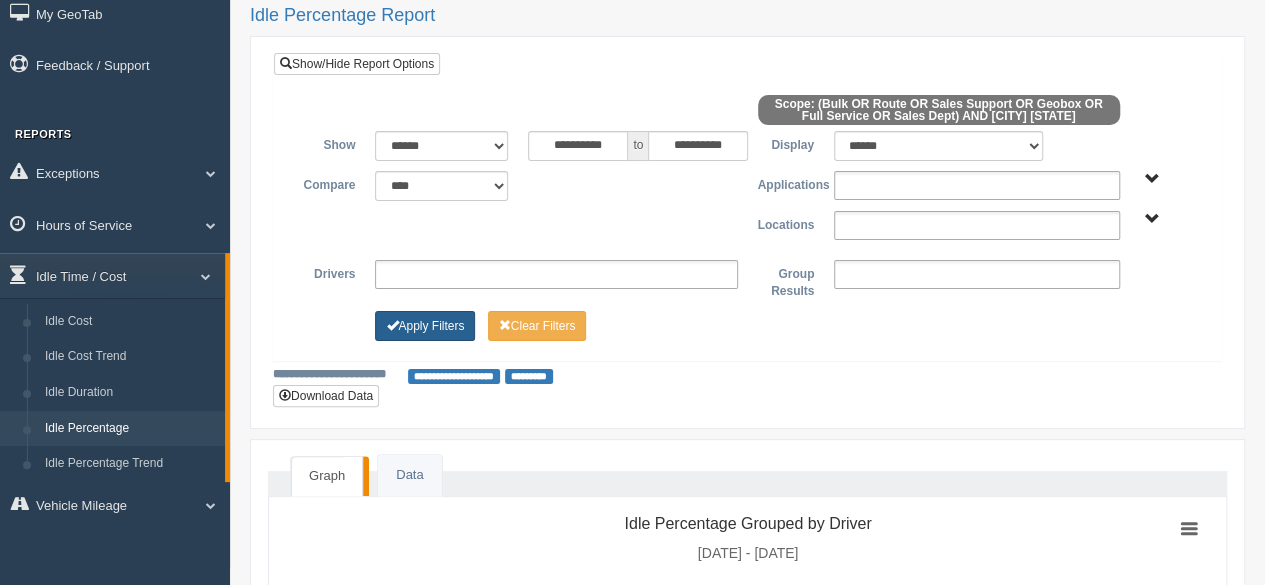 click on "Apply Filters" at bounding box center [425, 326] 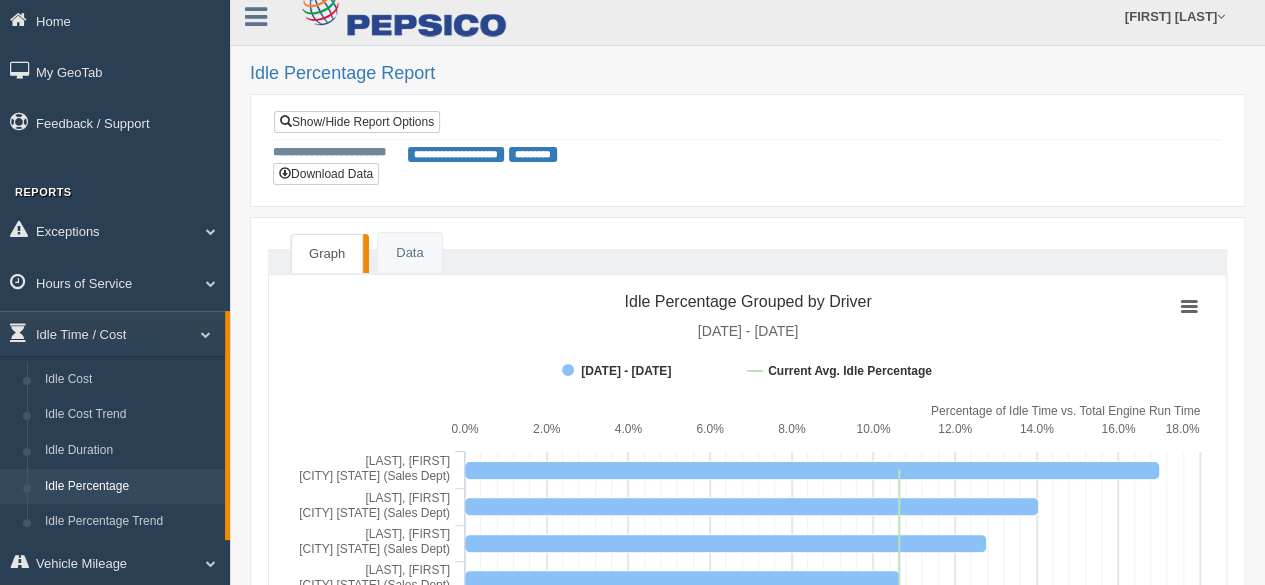 scroll, scrollTop: 11, scrollLeft: 0, axis: vertical 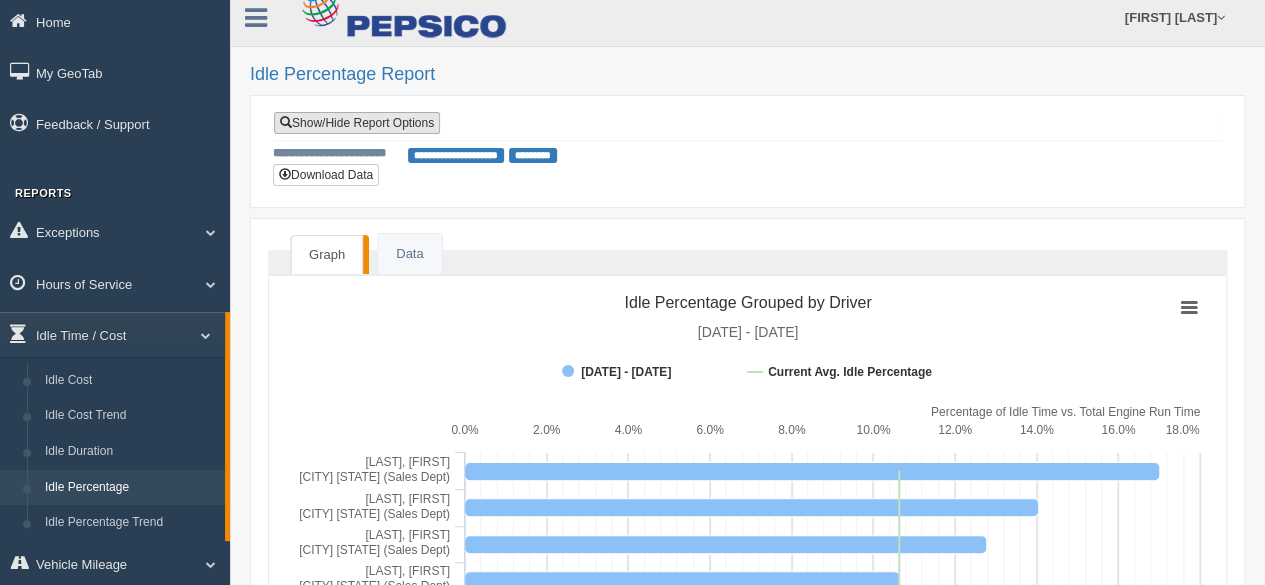 click on "Show/Hide Report Options" at bounding box center (357, 123) 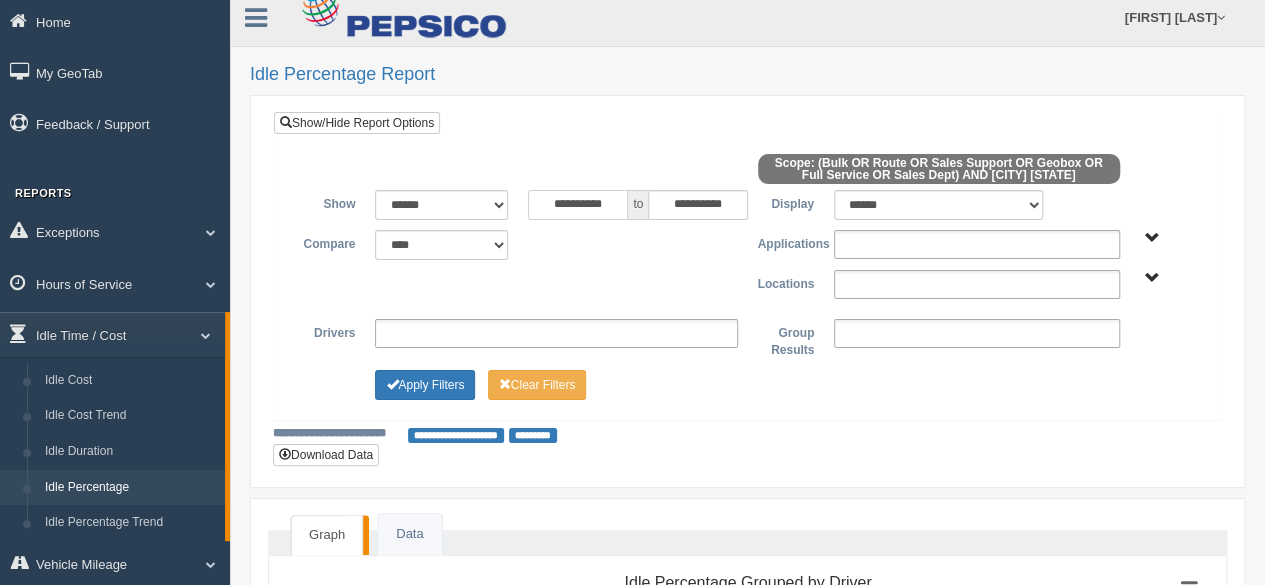 click on "**********" at bounding box center [578, 205] 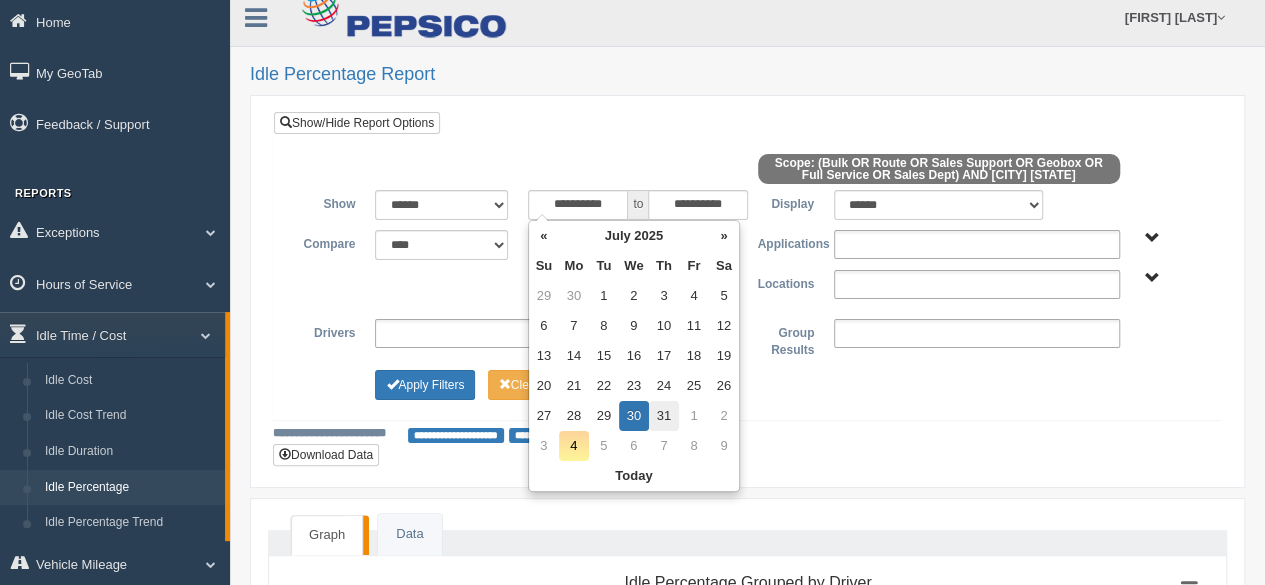click on "31" at bounding box center (664, 416) 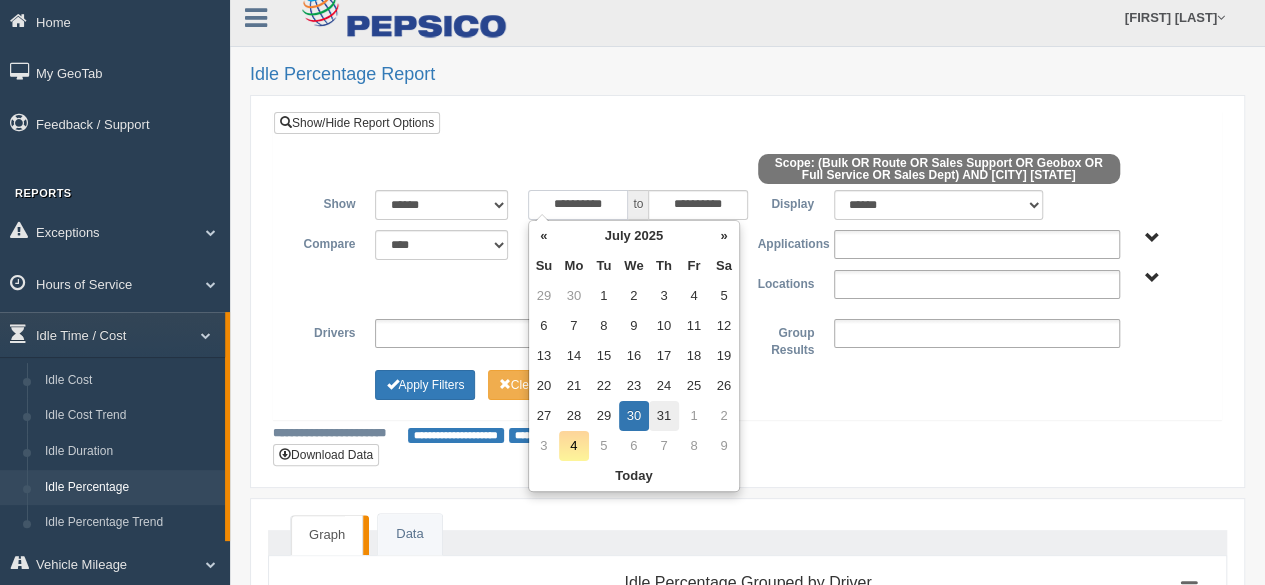 type on "**********" 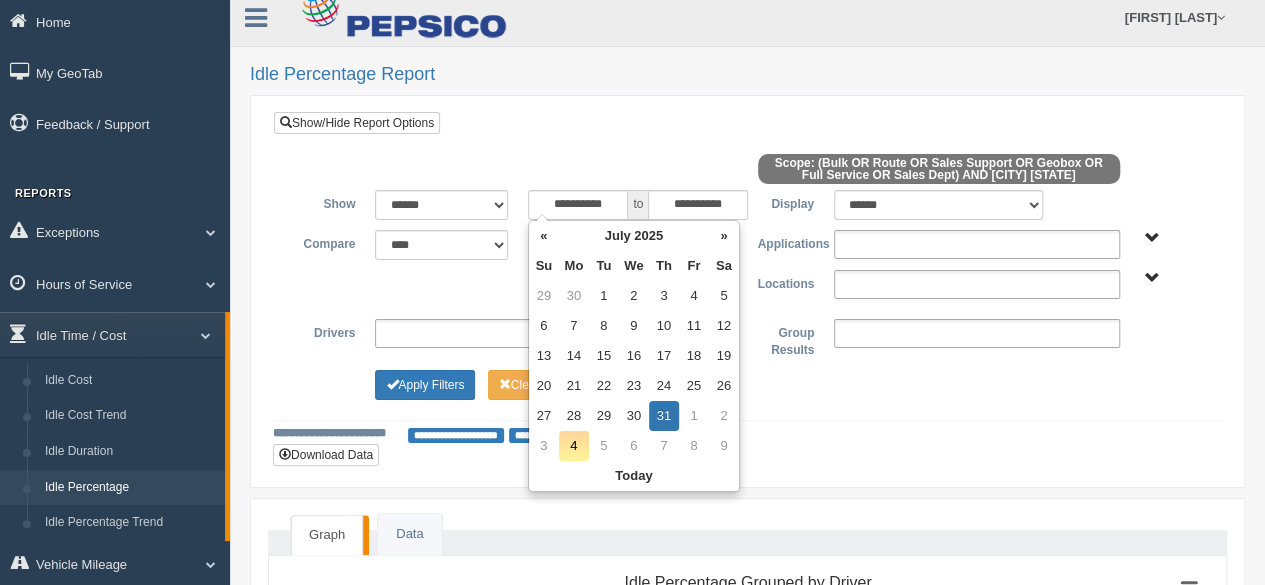 click on "**********" at bounding box center [747, 279] 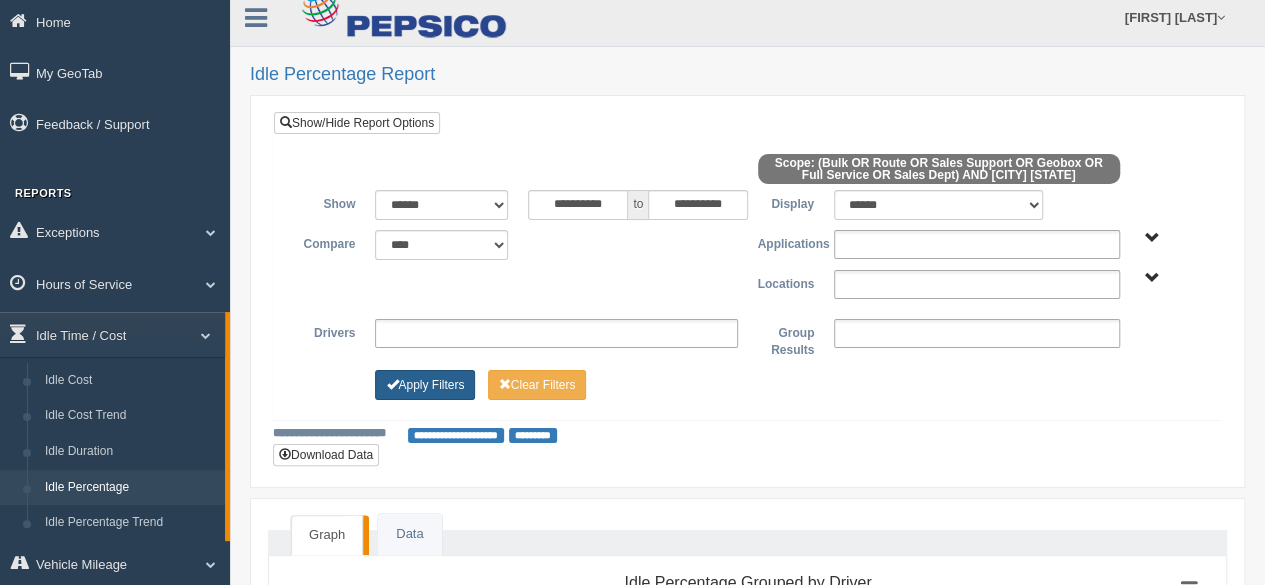 click on "Apply Filters" at bounding box center [425, 385] 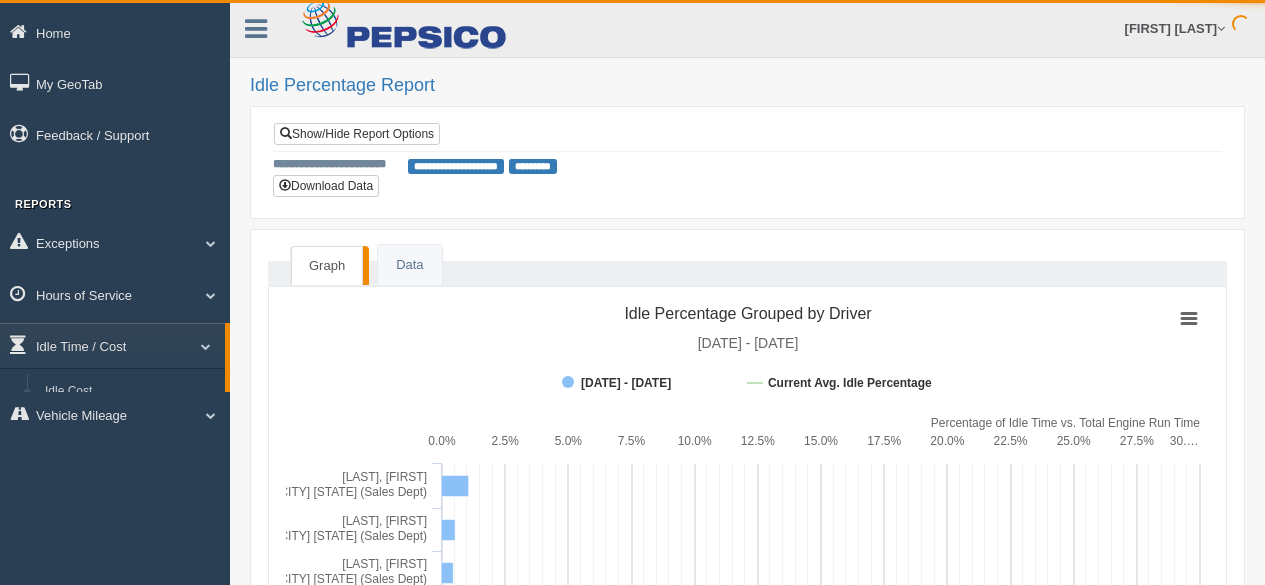 scroll, scrollTop: 0, scrollLeft: 0, axis: both 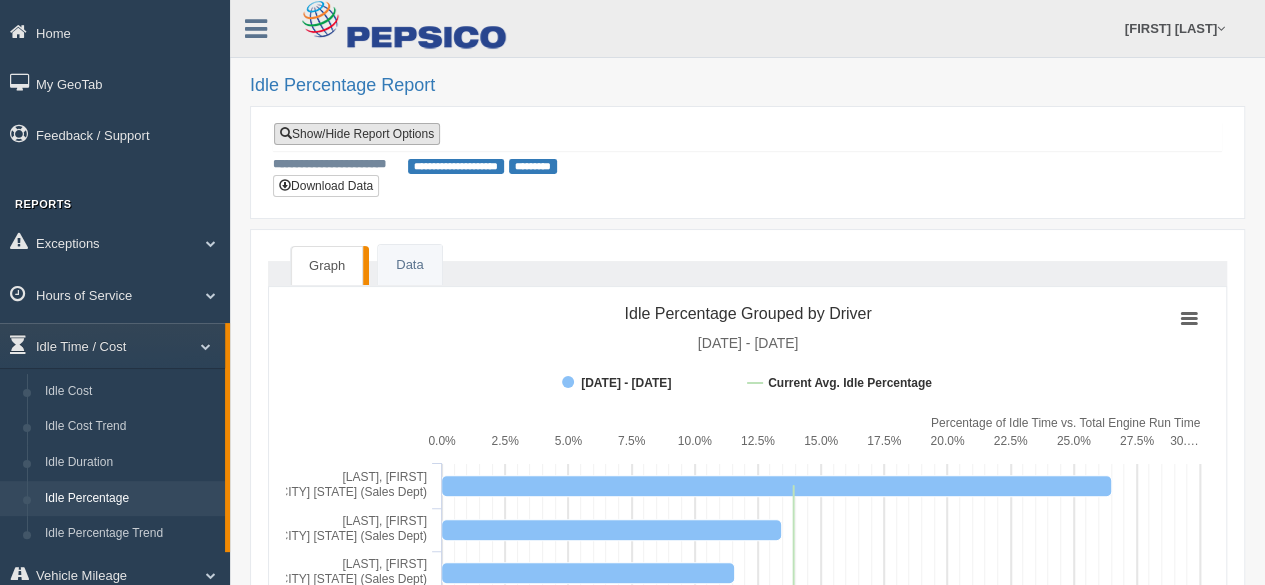 click on "Show/Hide Report Options" at bounding box center [357, 134] 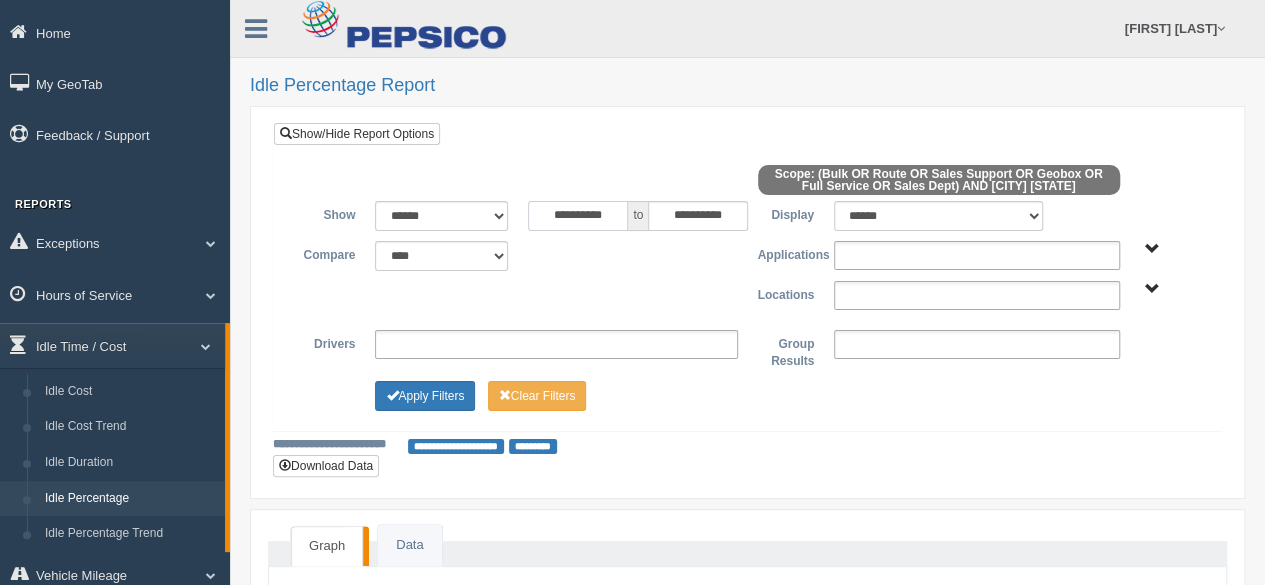 click on "**********" at bounding box center [578, 216] 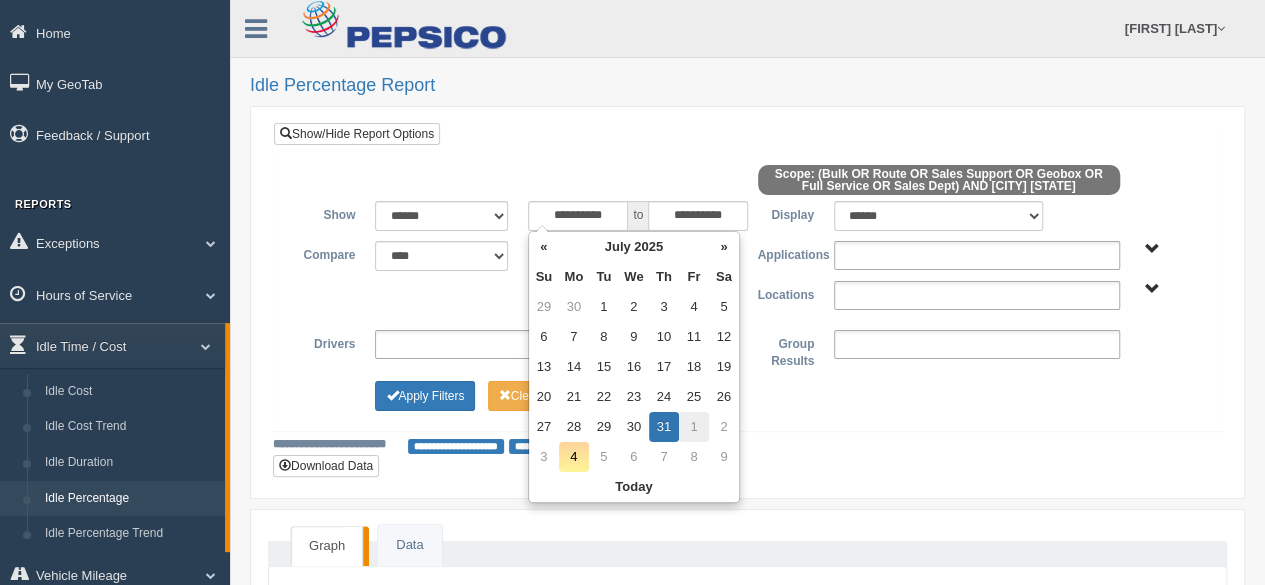 click on "1" at bounding box center [694, 427] 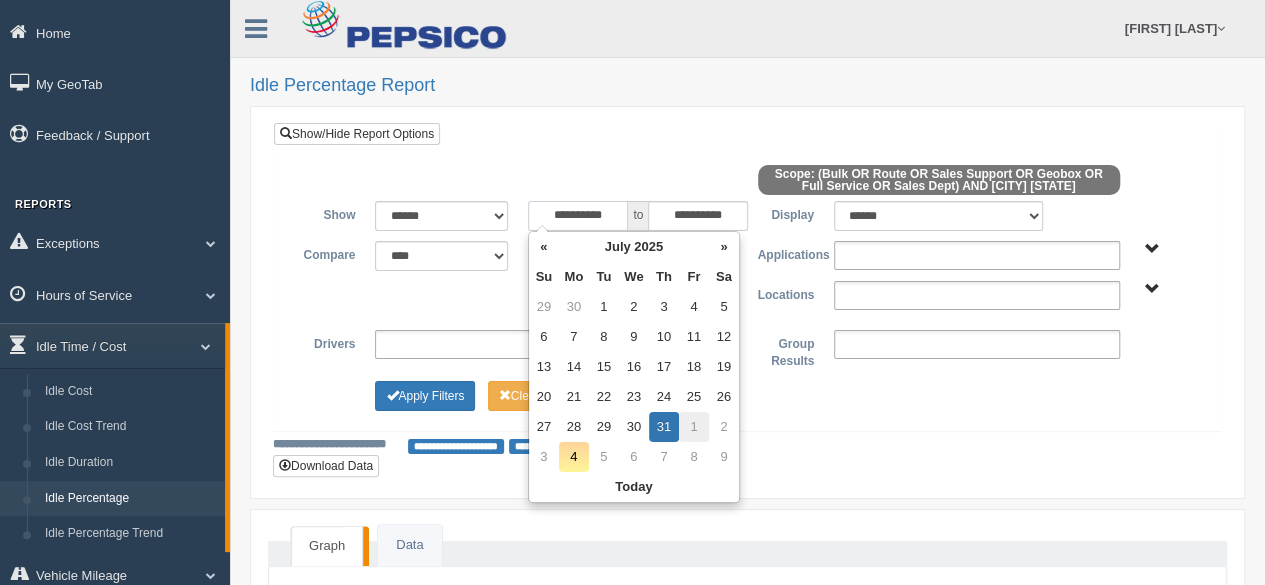 type on "**********" 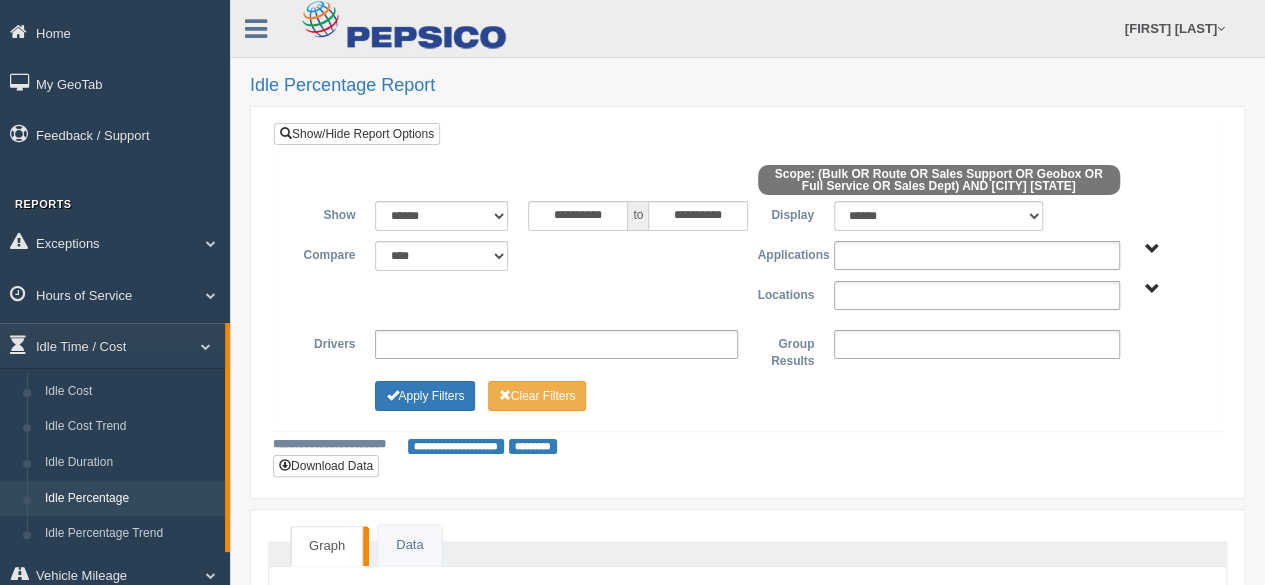 click on "**********" at bounding box center [747, 295] 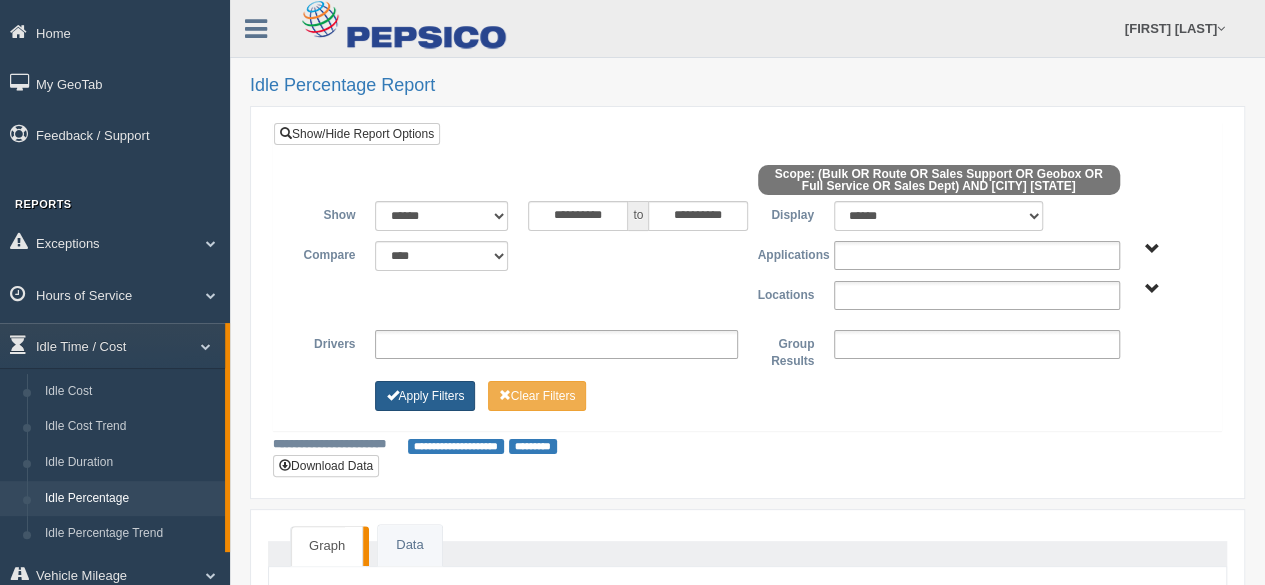 click on "Apply Filters" at bounding box center (425, 396) 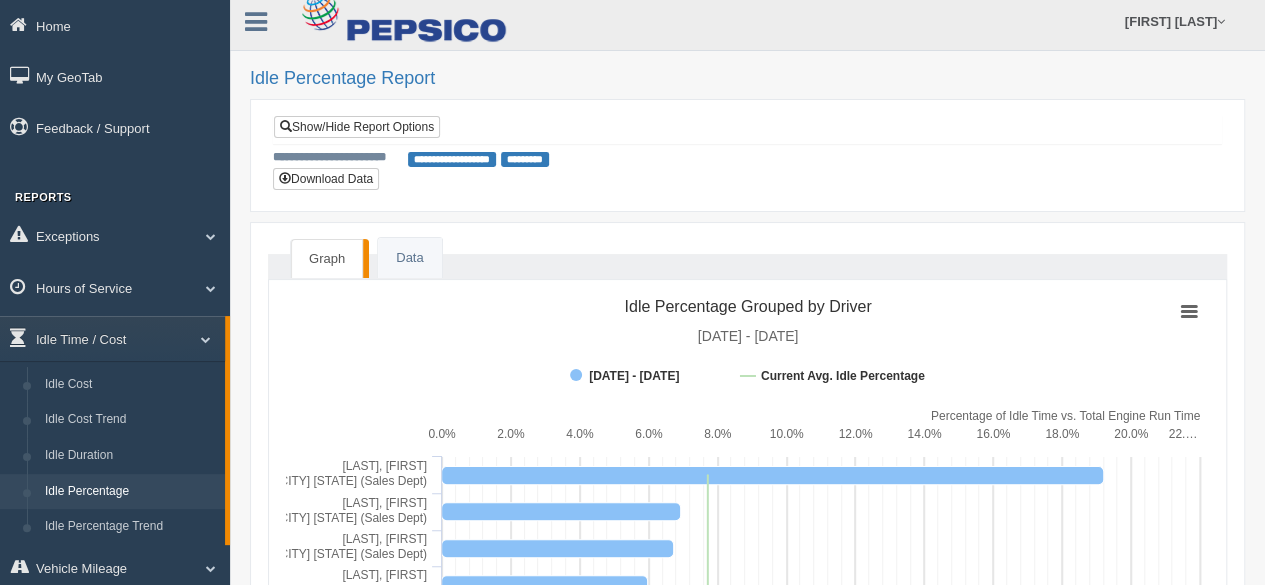 scroll, scrollTop: 6, scrollLeft: 0, axis: vertical 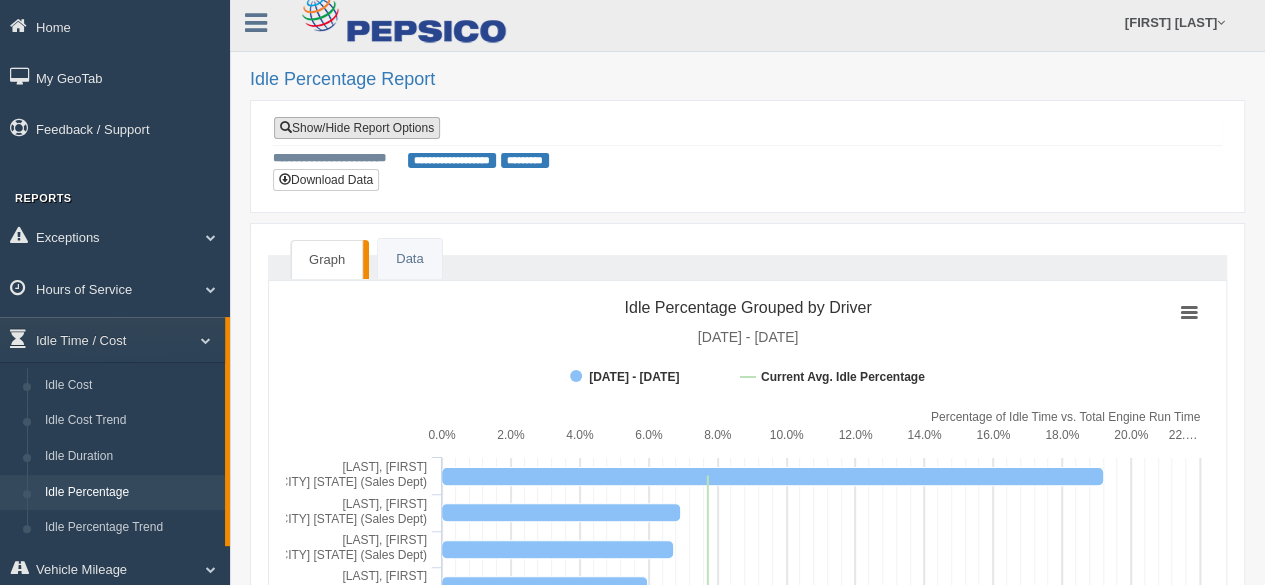 click on "Show/Hide Report Options" at bounding box center (357, 128) 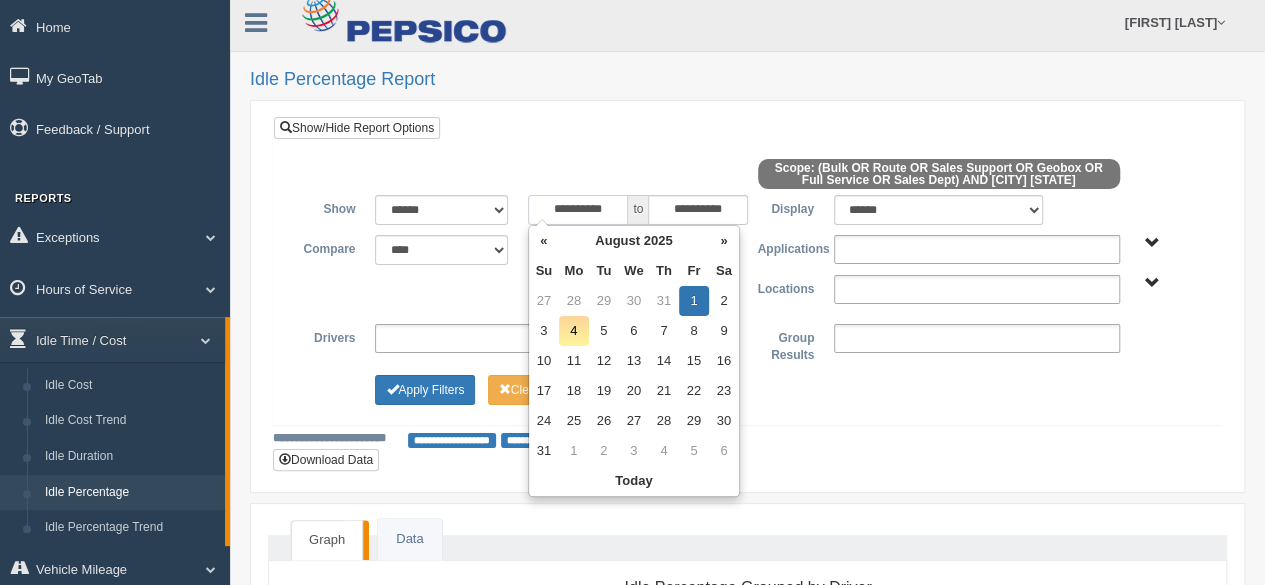 click on "**********" at bounding box center (578, 210) 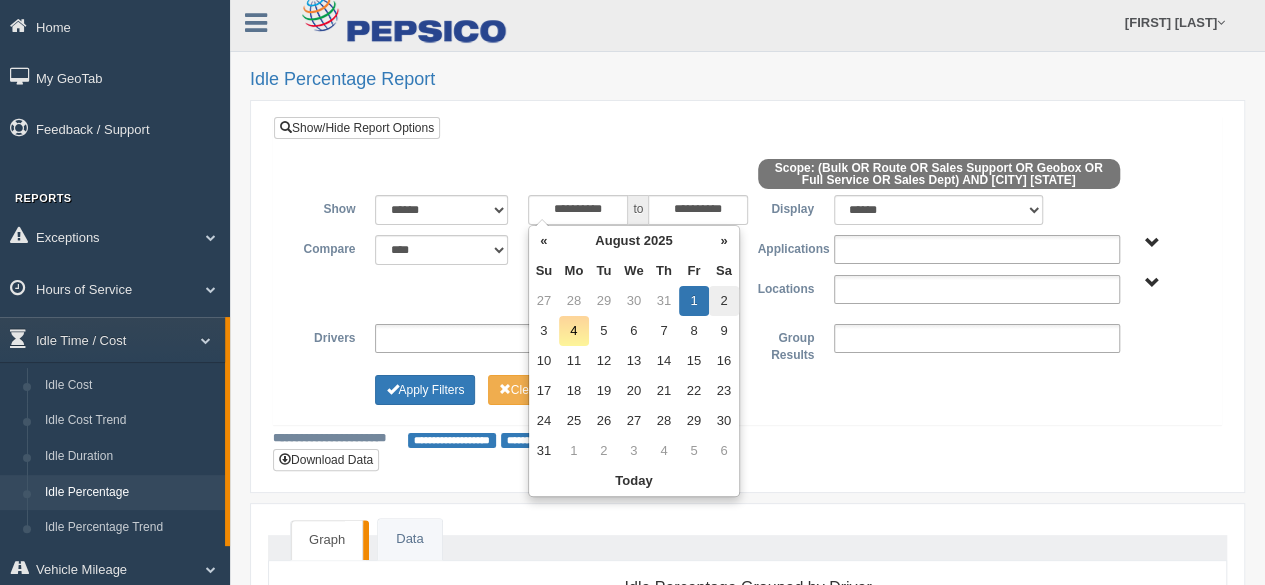 click on "2" at bounding box center (724, 301) 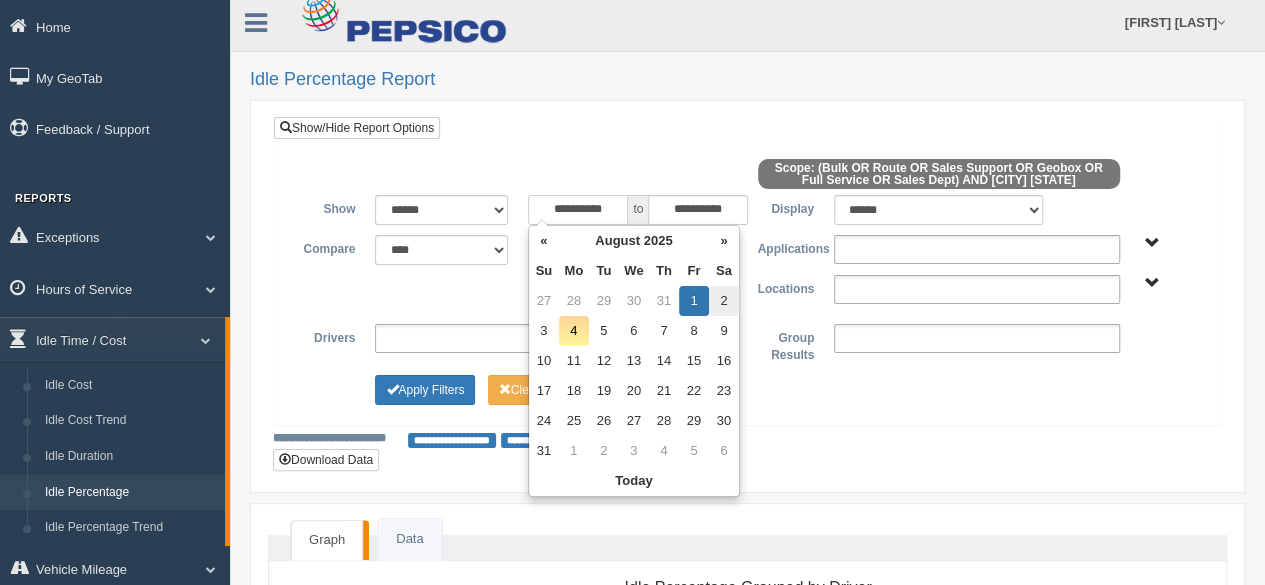 type on "**********" 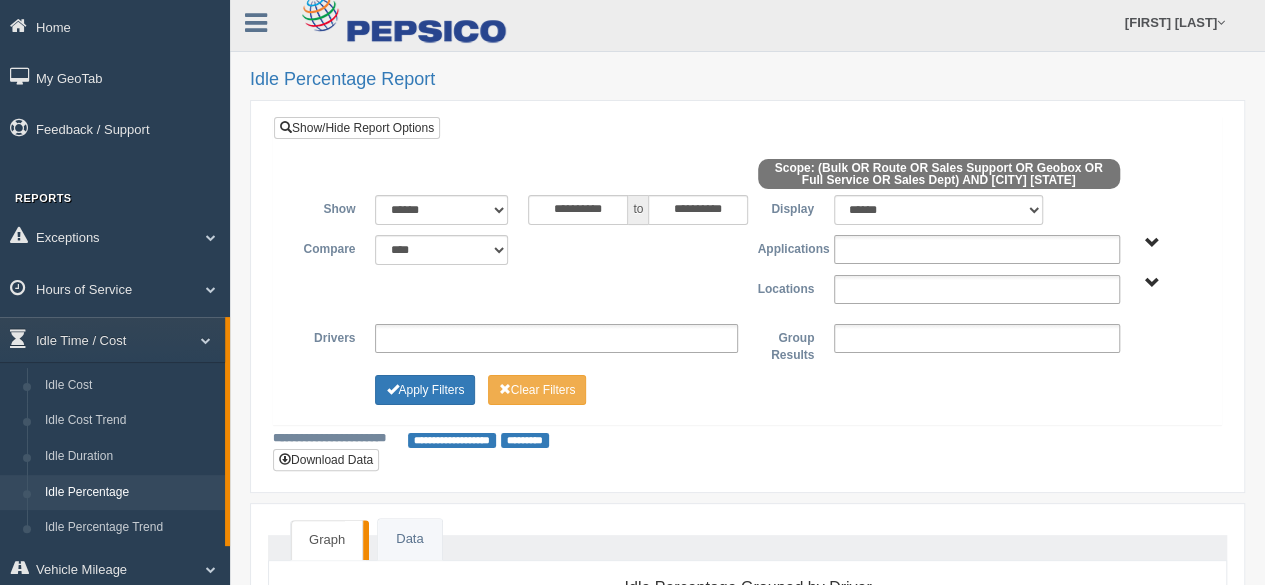 click on "**********" at bounding box center [747, 274] 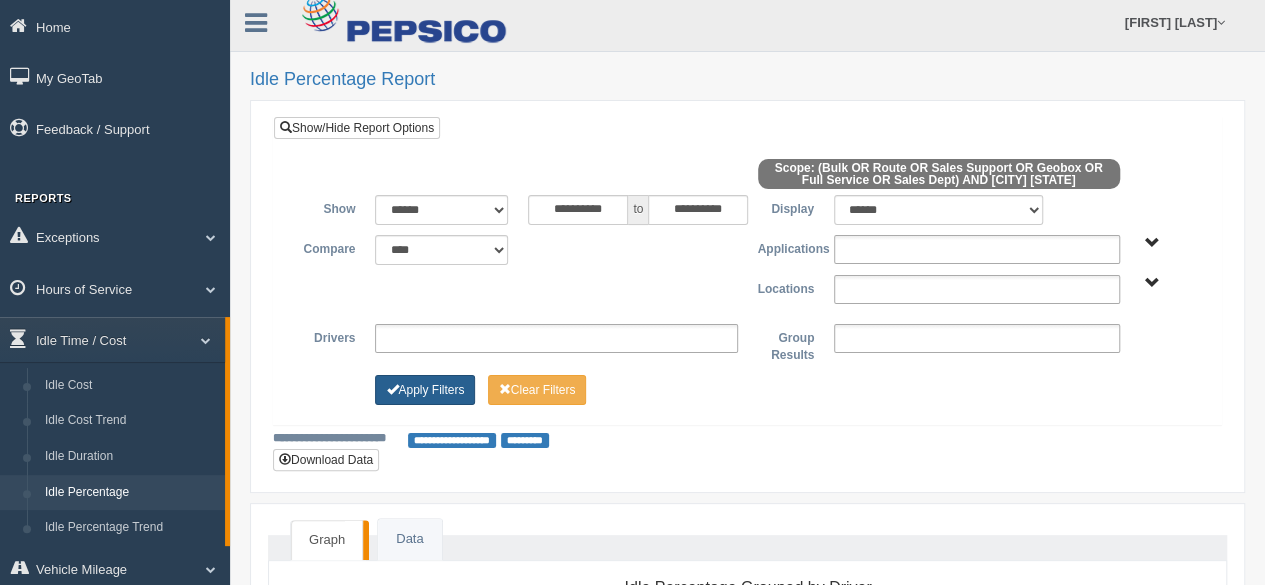 click on "Apply Filters" at bounding box center [425, 390] 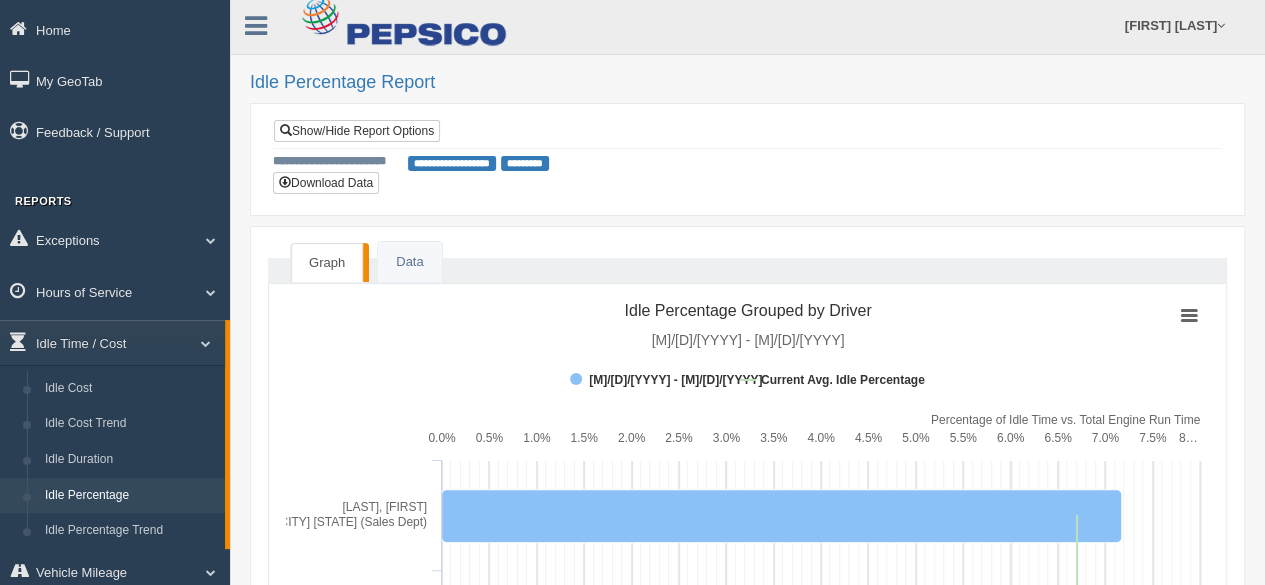 scroll, scrollTop: 0, scrollLeft: 0, axis: both 